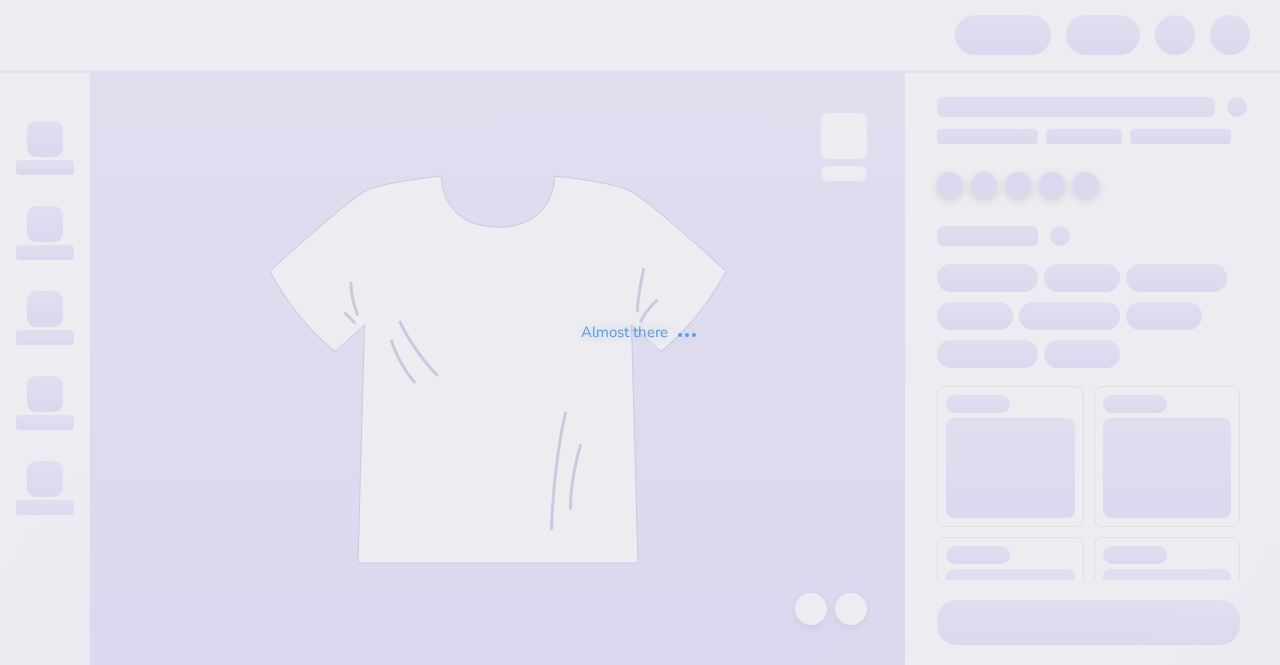 scroll, scrollTop: 0, scrollLeft: 0, axis: both 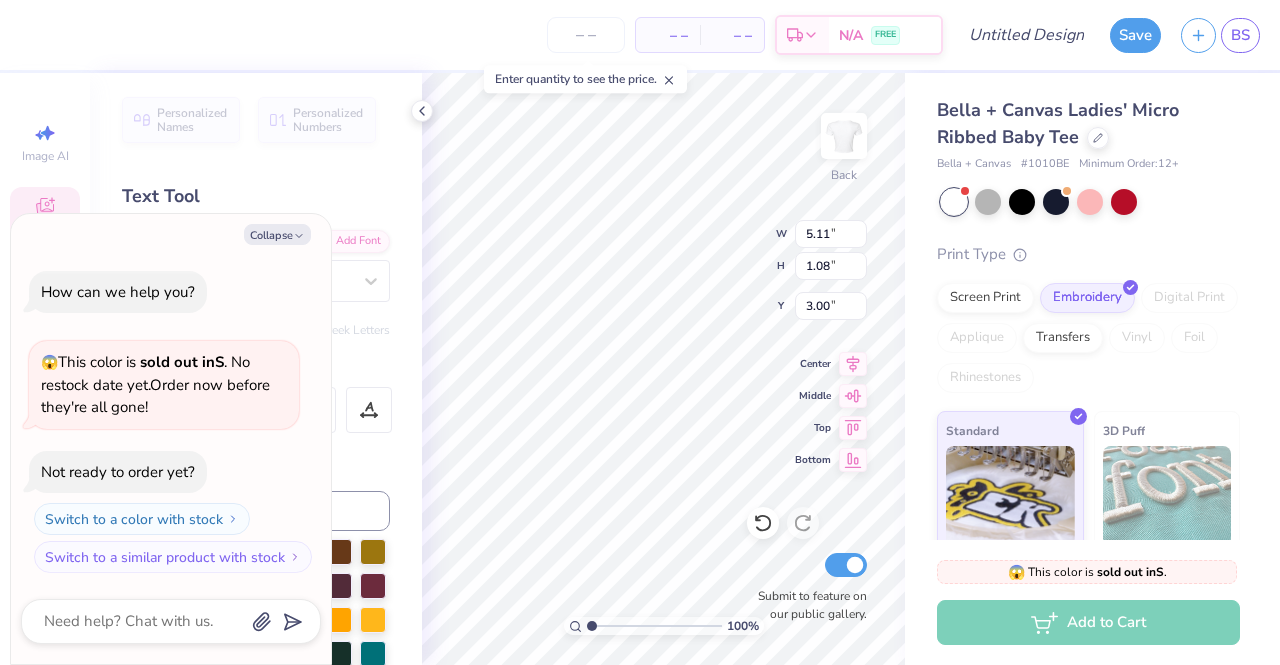 type on "x" 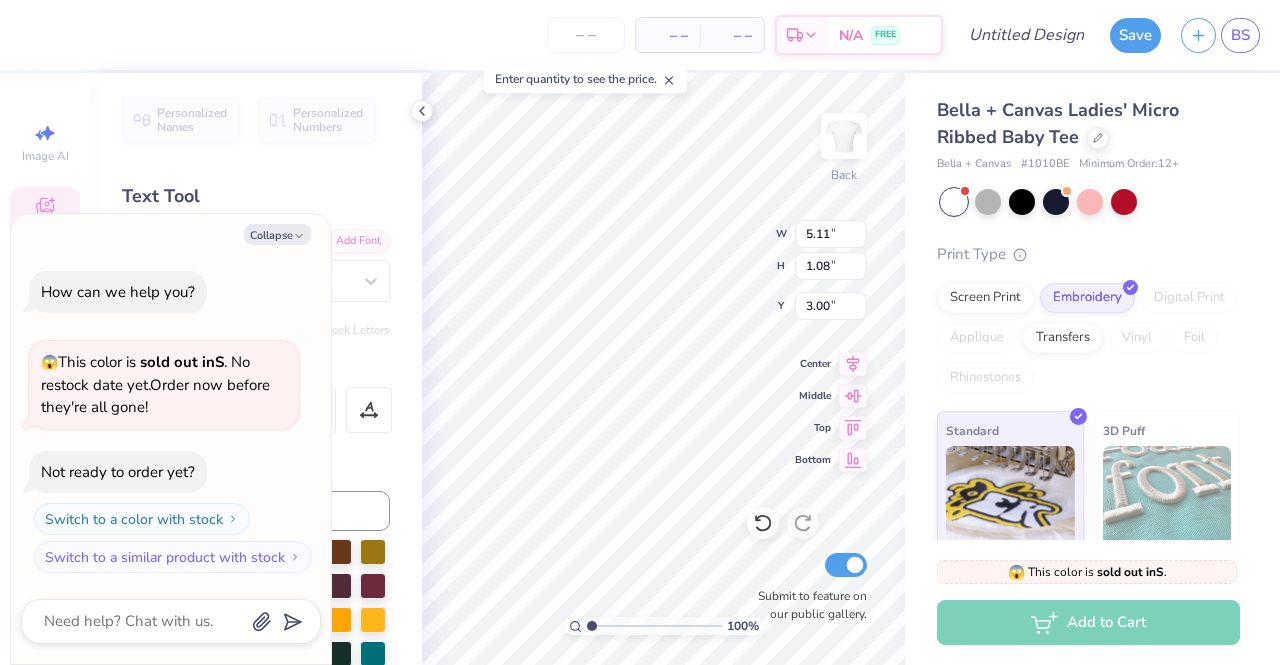 scroll, scrollTop: 16, scrollLeft: 7, axis: both 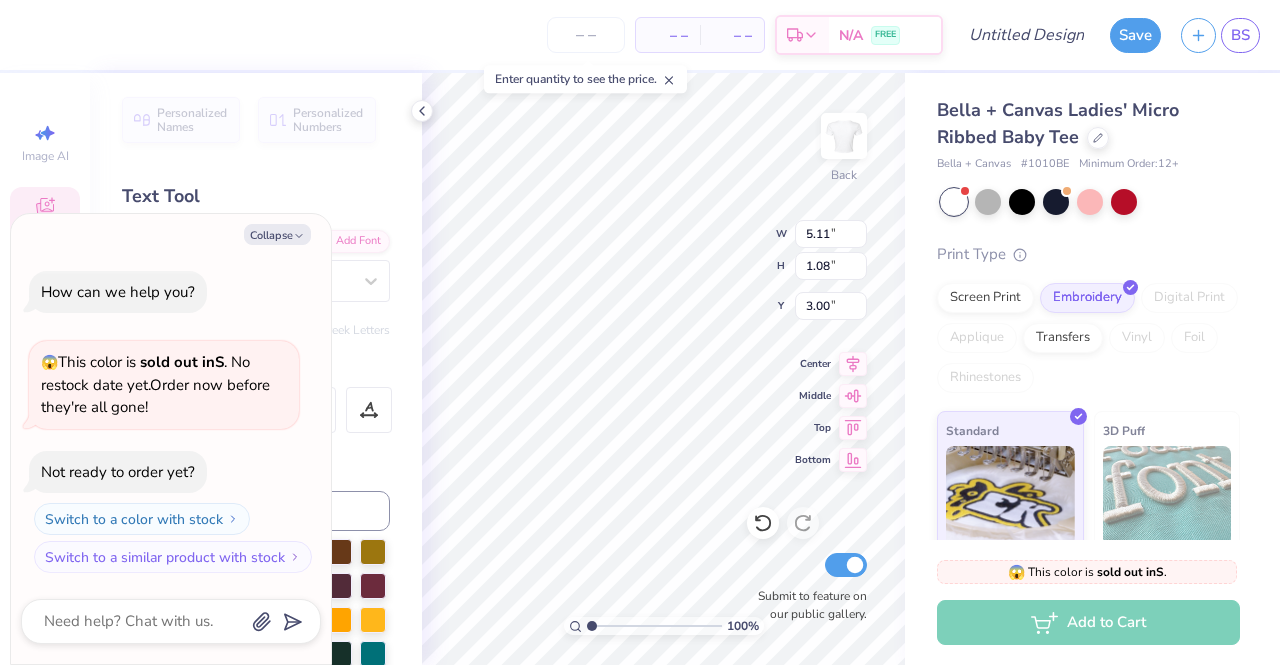 type on "x" 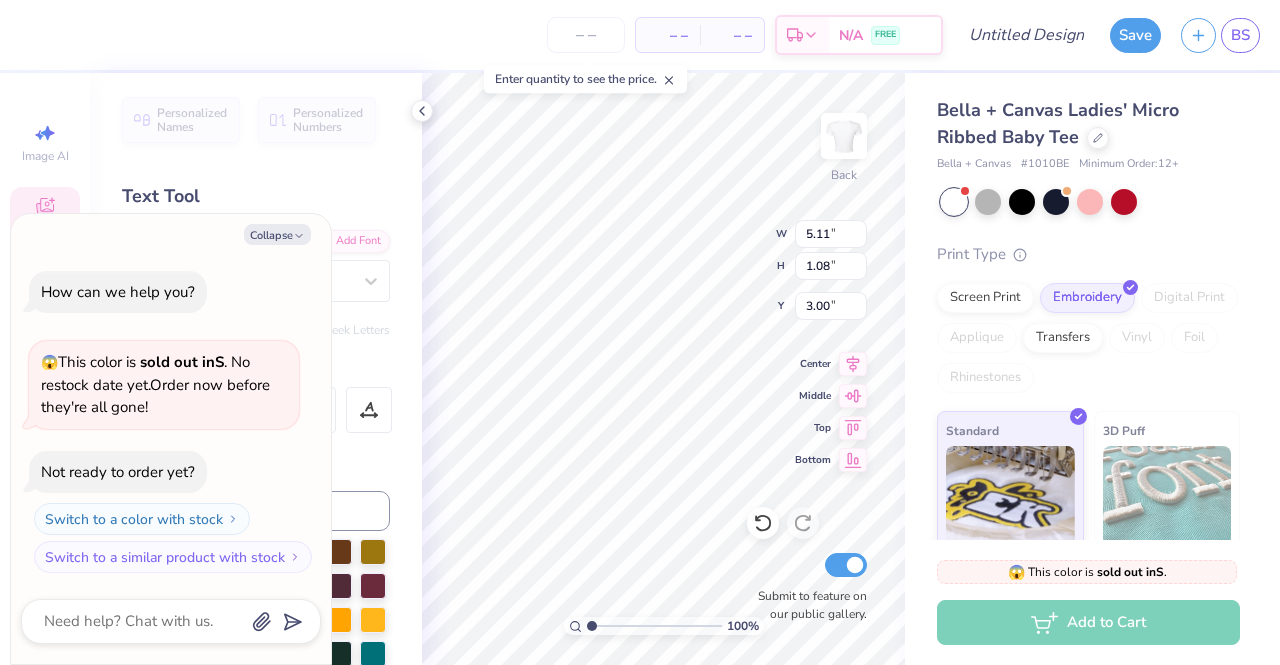 type on "AL" 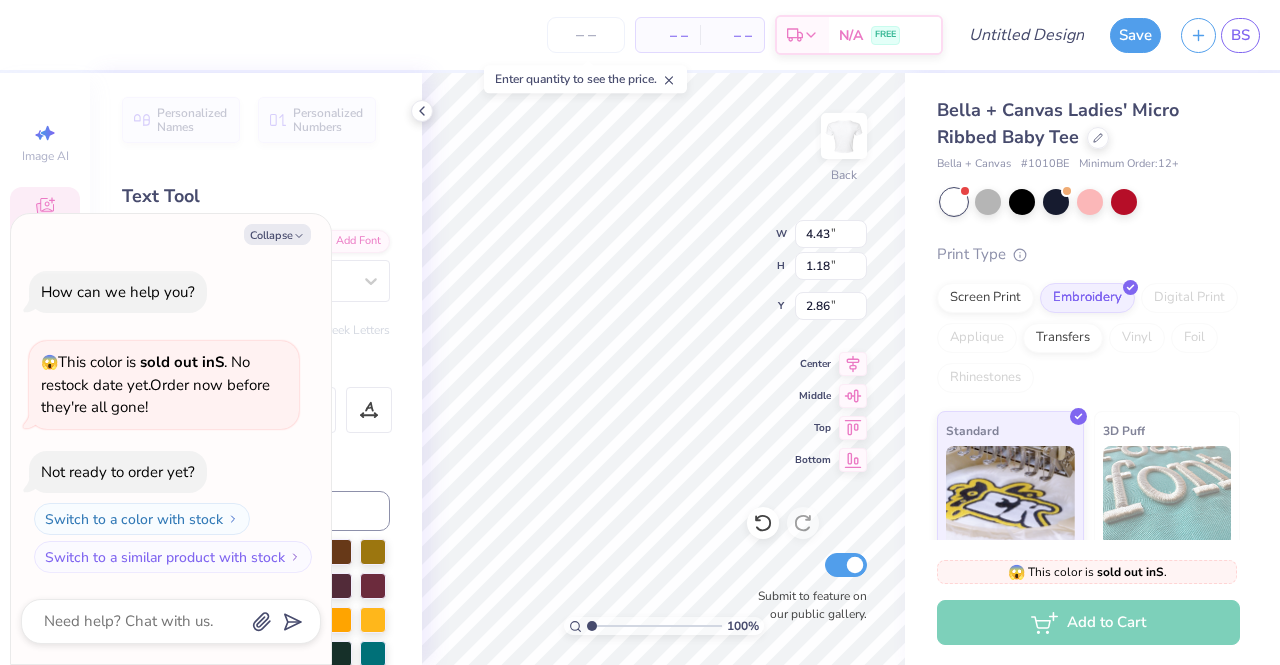 type on "x" 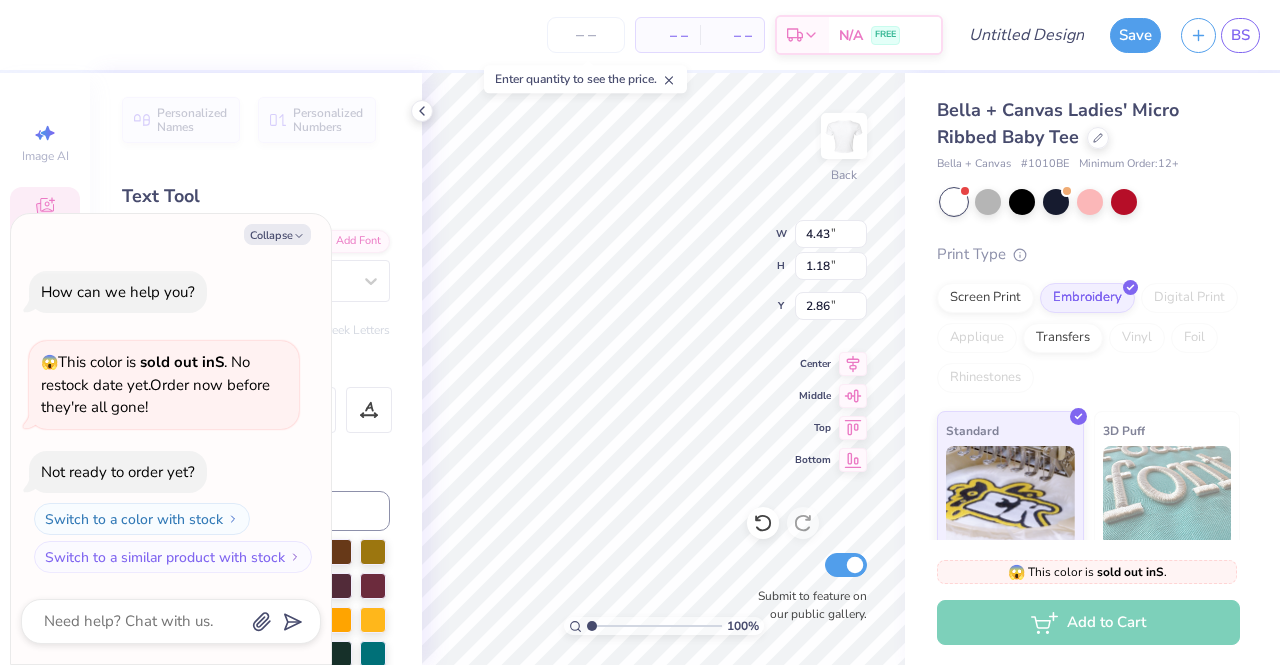 type on "3.38" 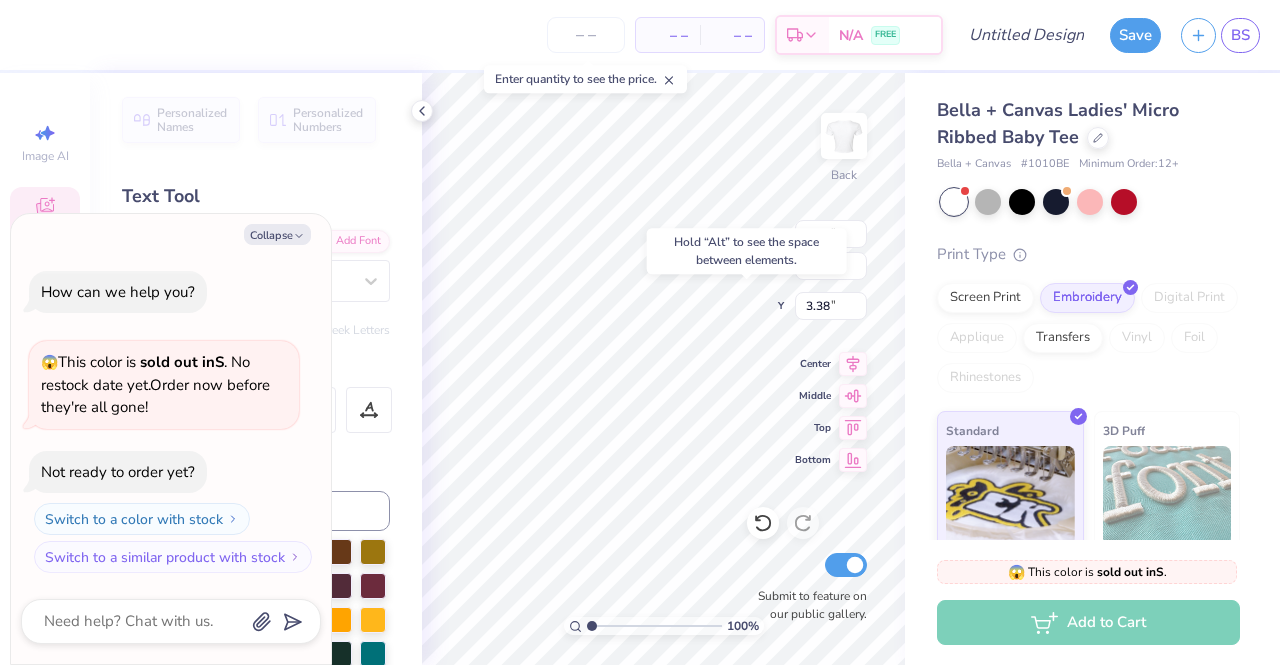 type on "x" 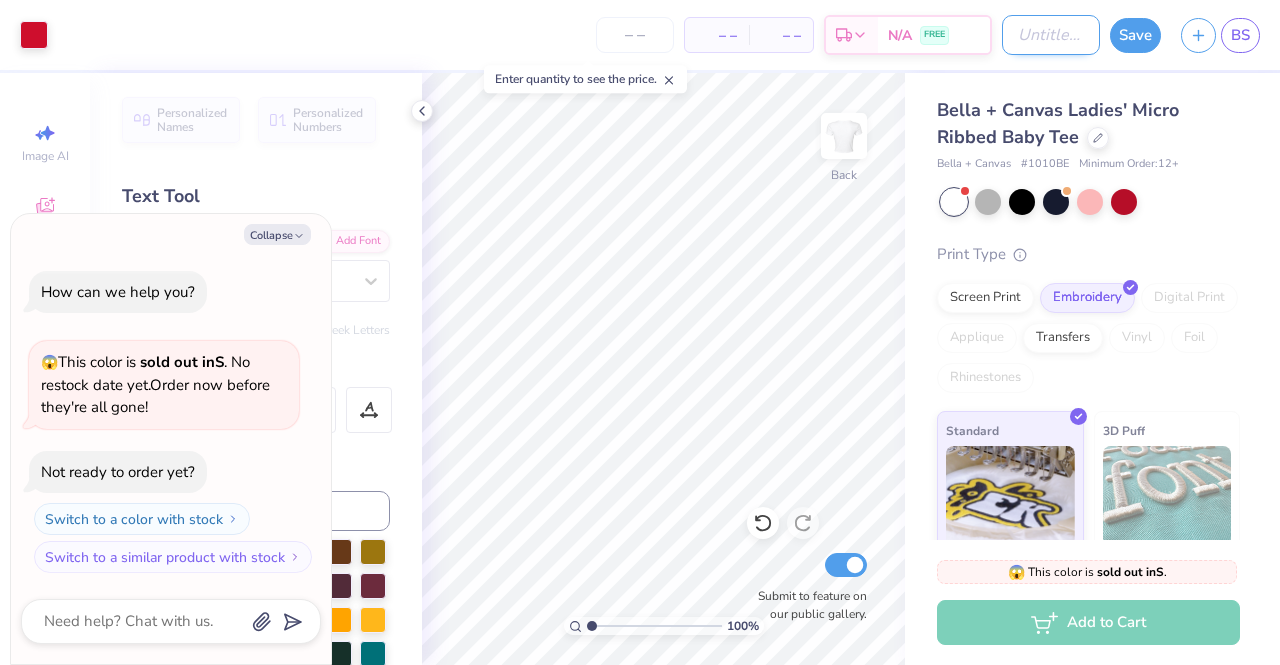 click on "Design Title" at bounding box center (1051, 35) 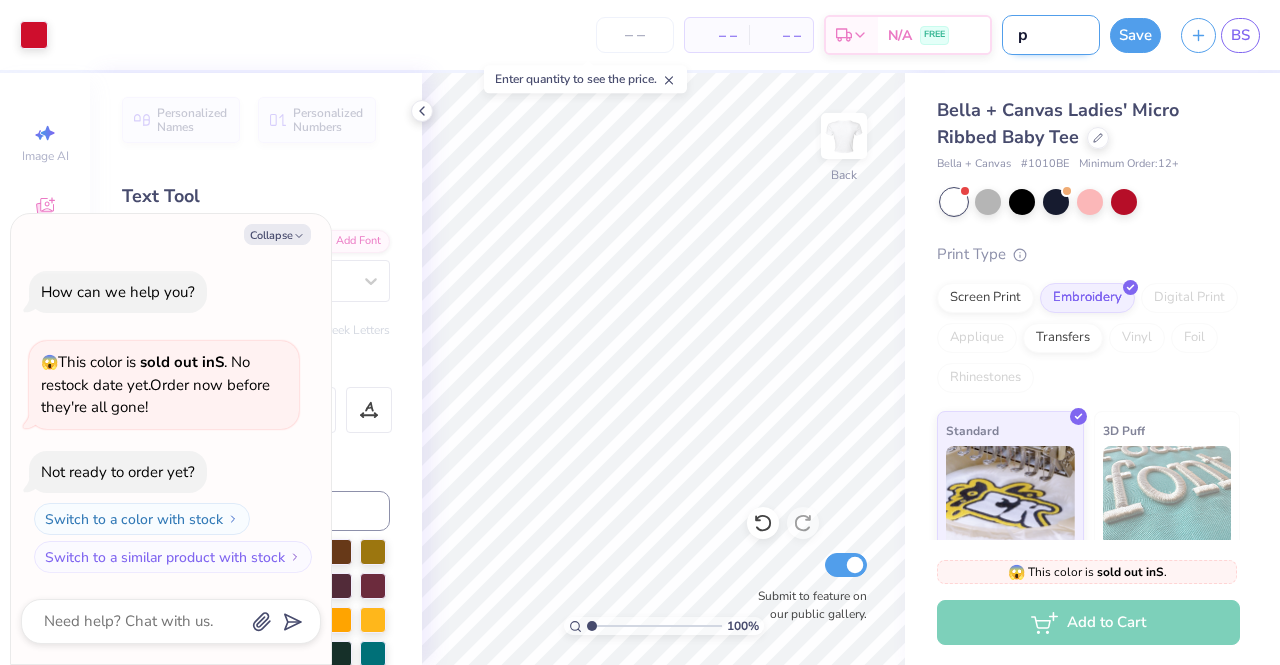 type on "pr" 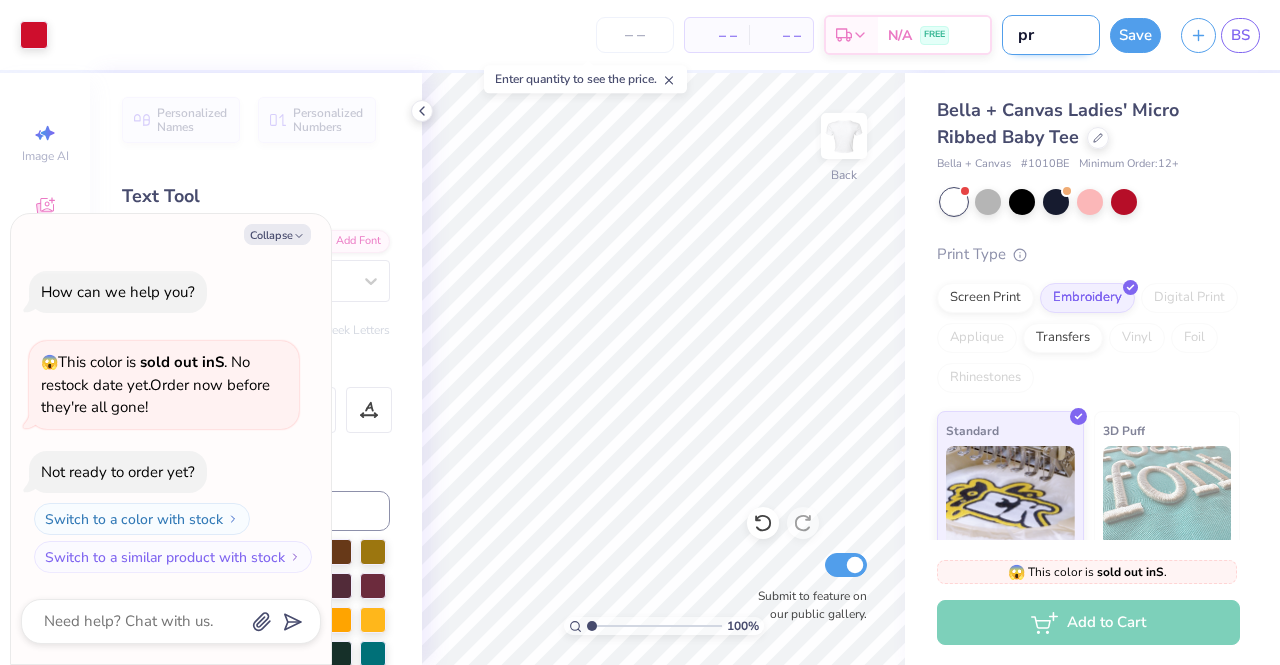 type on "pr" 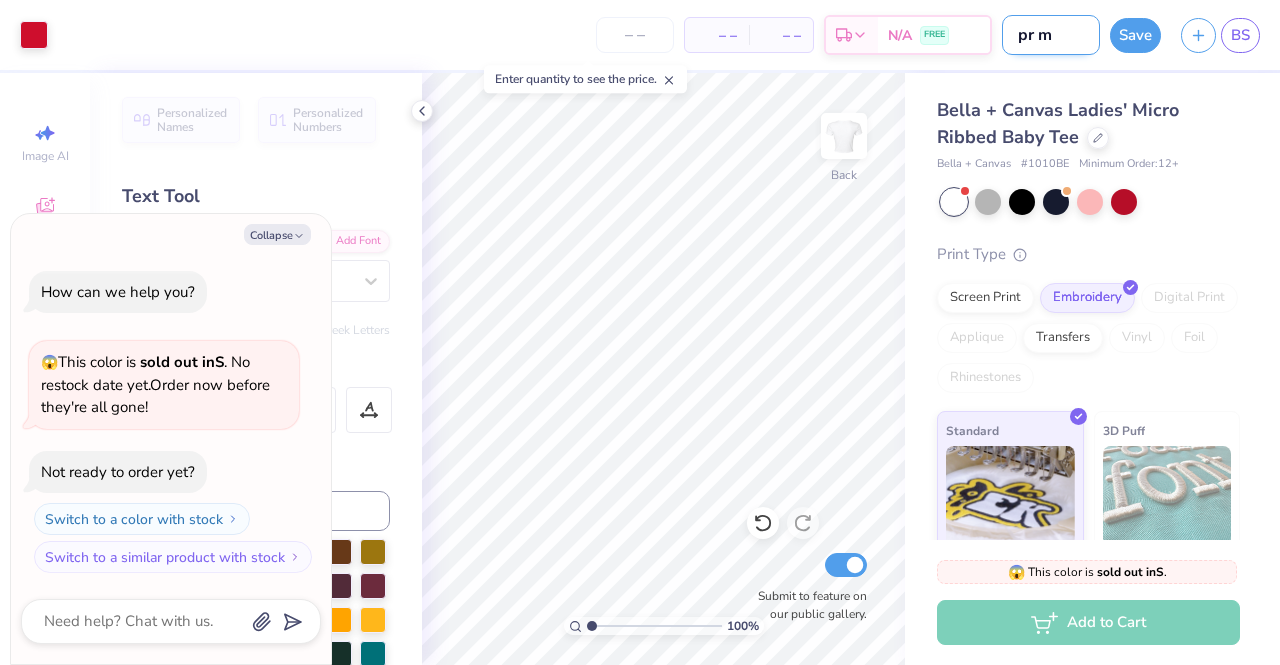 type on "pr ma" 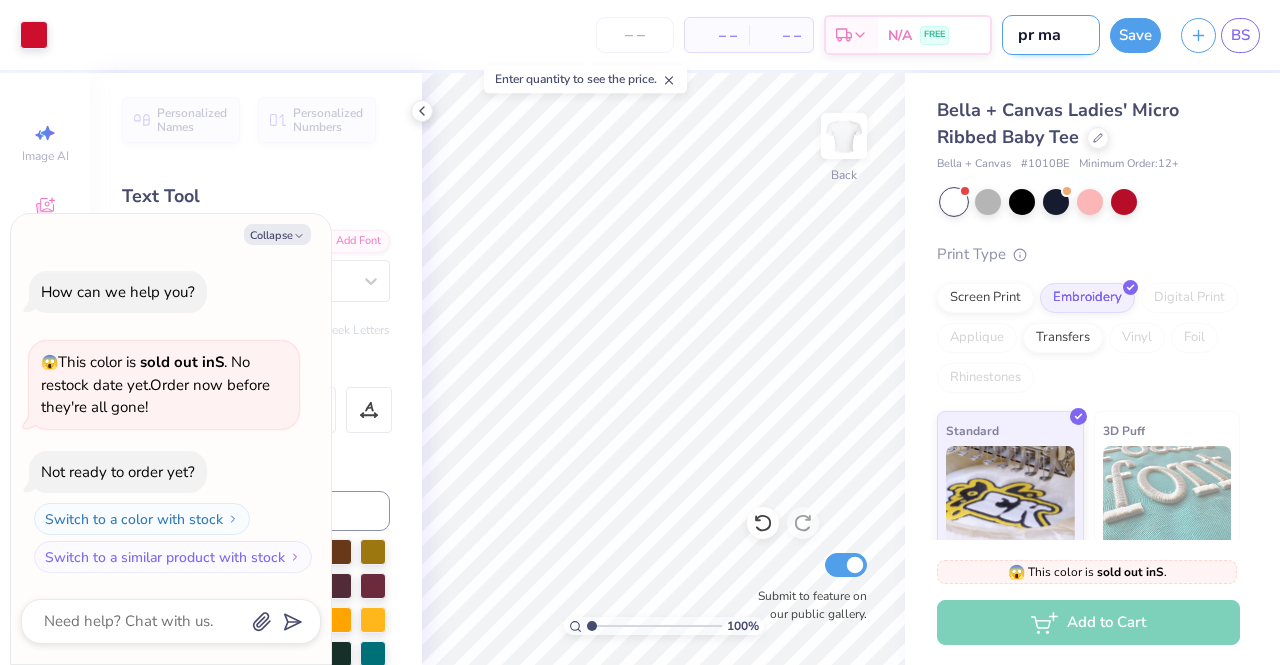 type on "pr may" 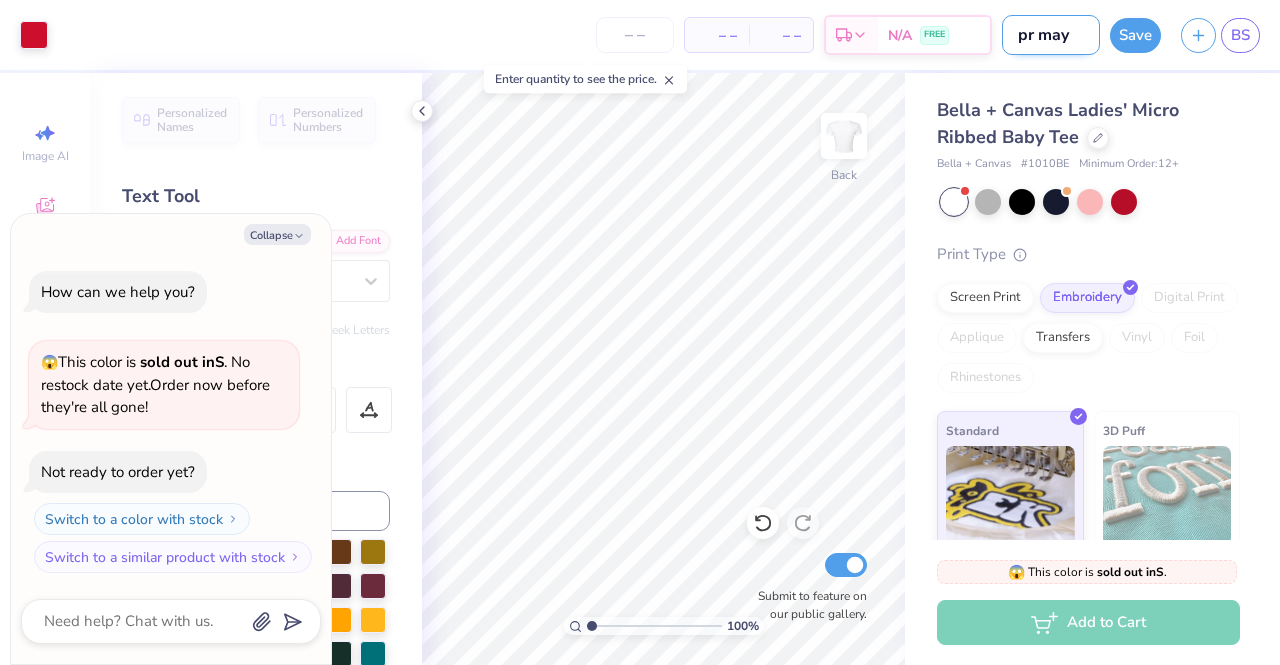 type on "pr mayb" 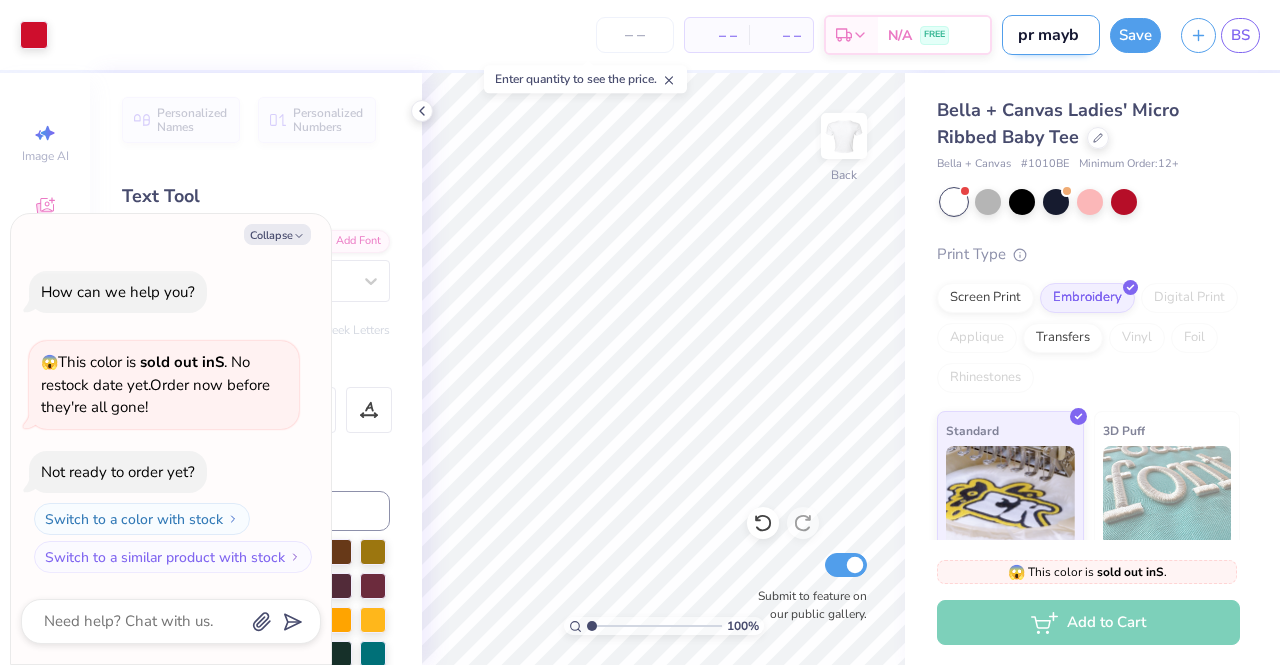type on "x" 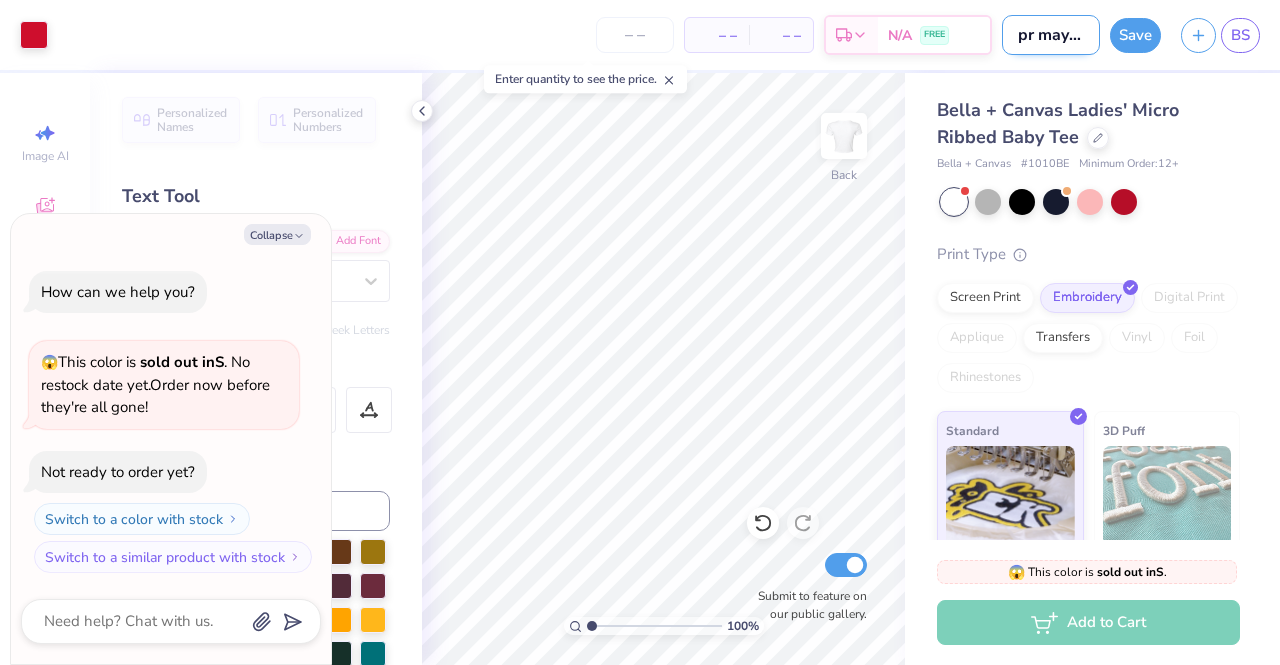 scroll, scrollTop: 0, scrollLeft: 2, axis: horizontal 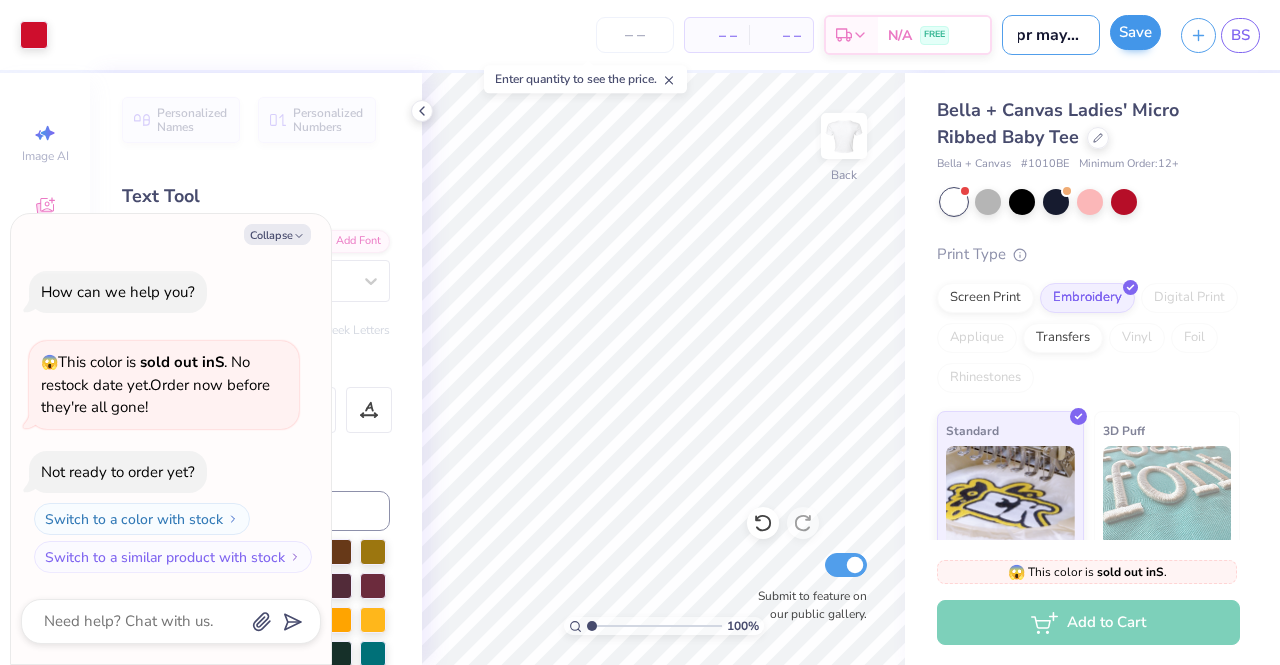 type on "pr maybe" 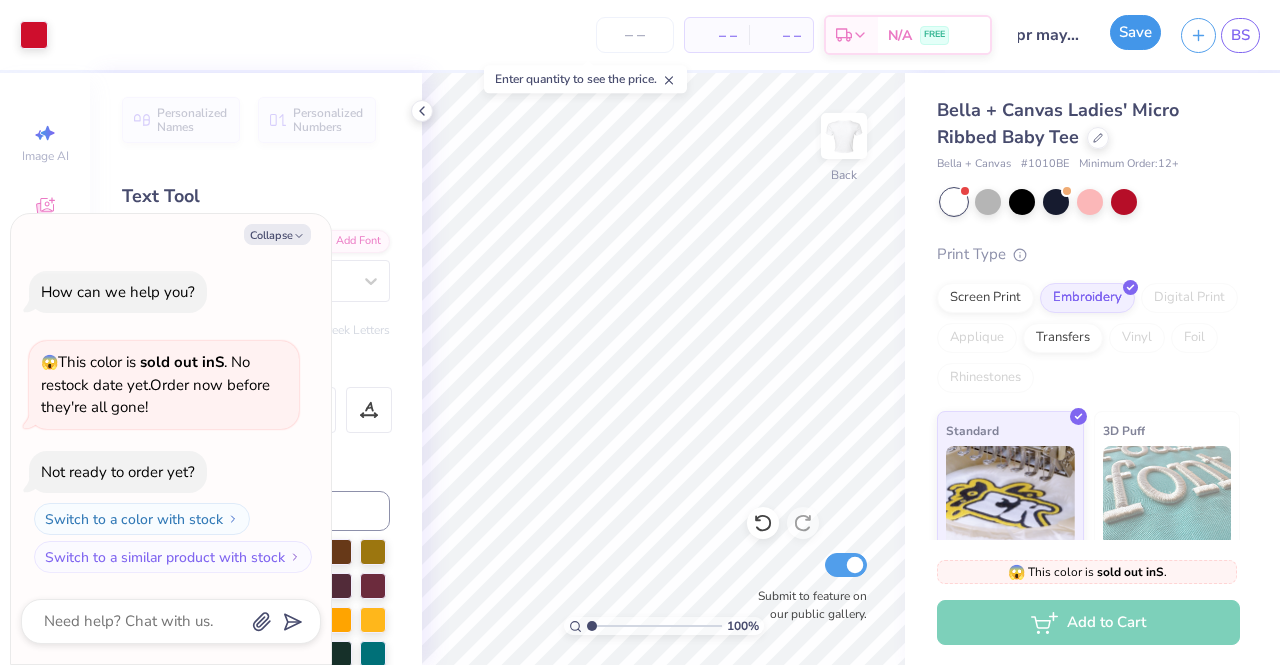 click on "Save" at bounding box center [1135, 32] 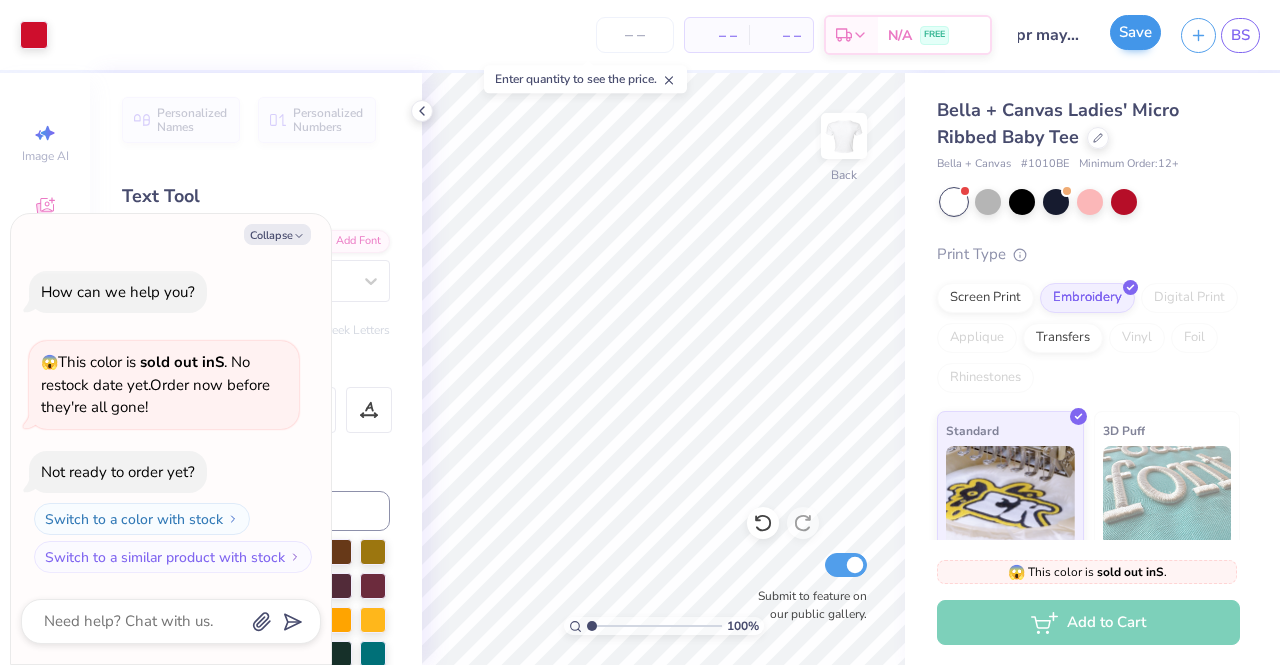 scroll, scrollTop: 0, scrollLeft: 0, axis: both 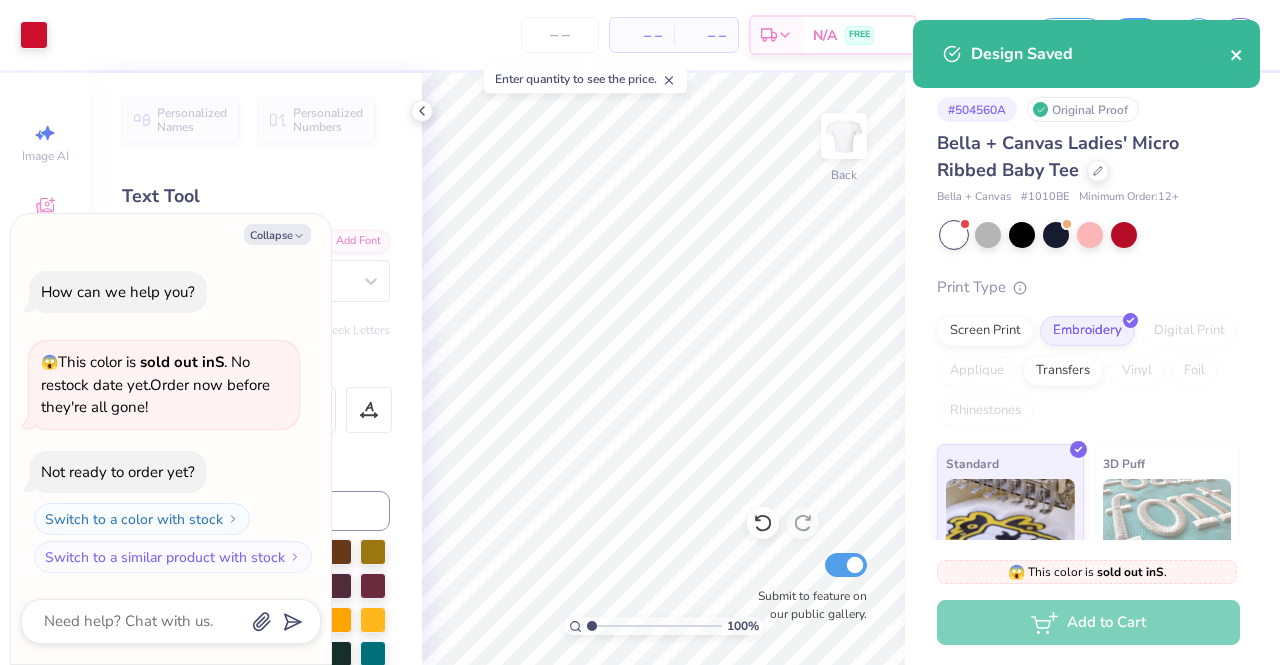 click 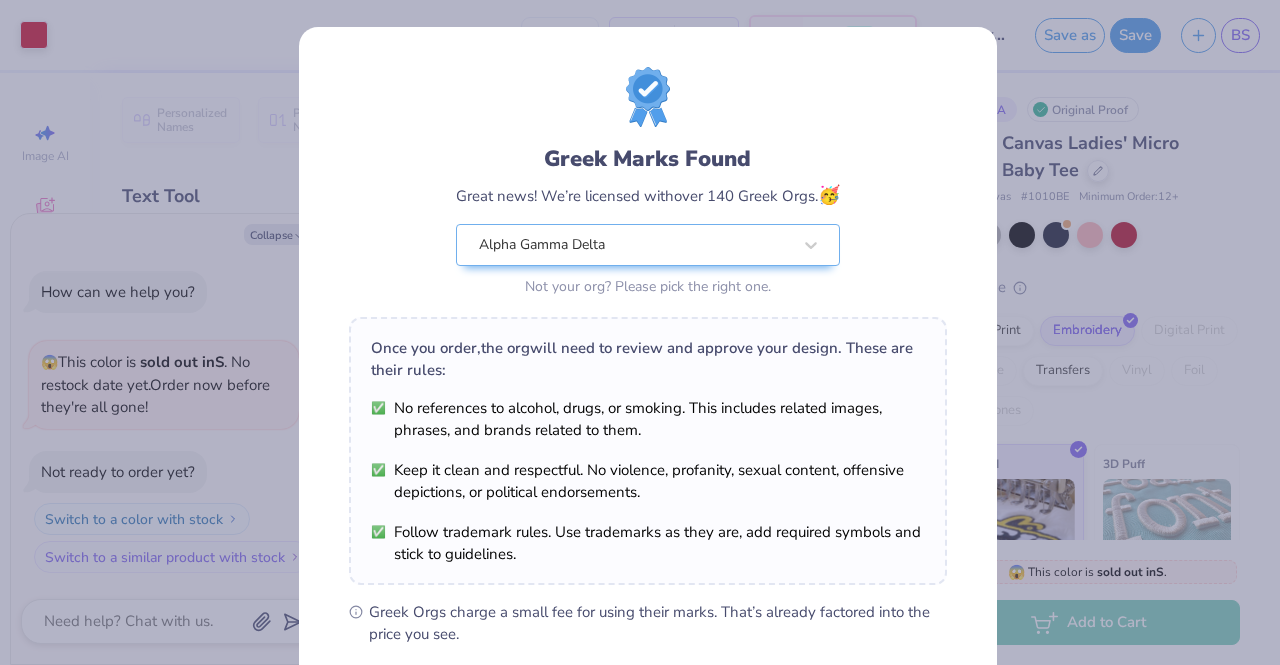 scroll, scrollTop: 187, scrollLeft: 0, axis: vertical 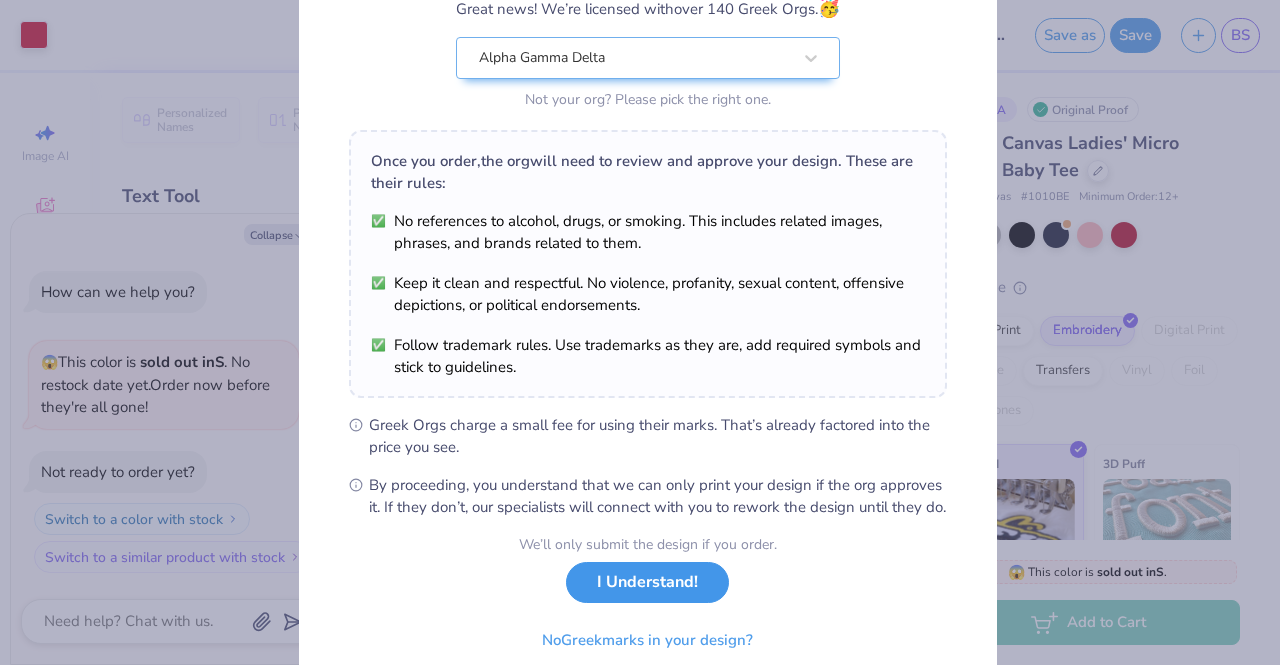 click on "I Understand!" at bounding box center (647, 582) 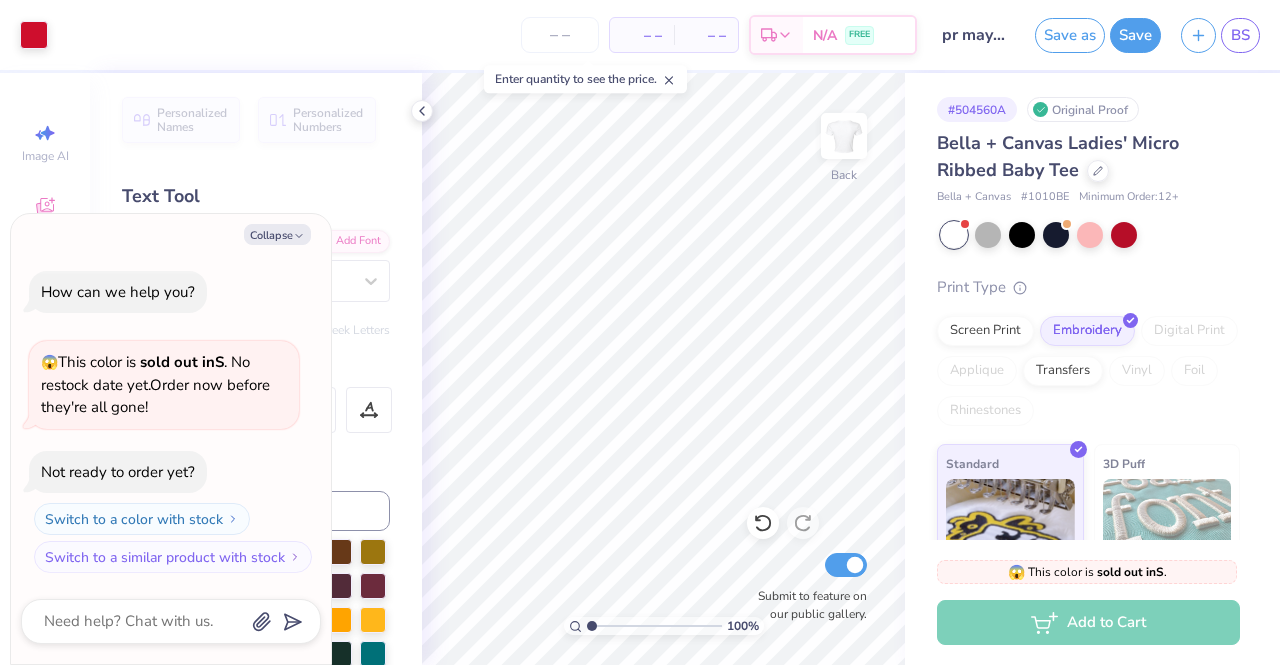 scroll, scrollTop: 0, scrollLeft: 0, axis: both 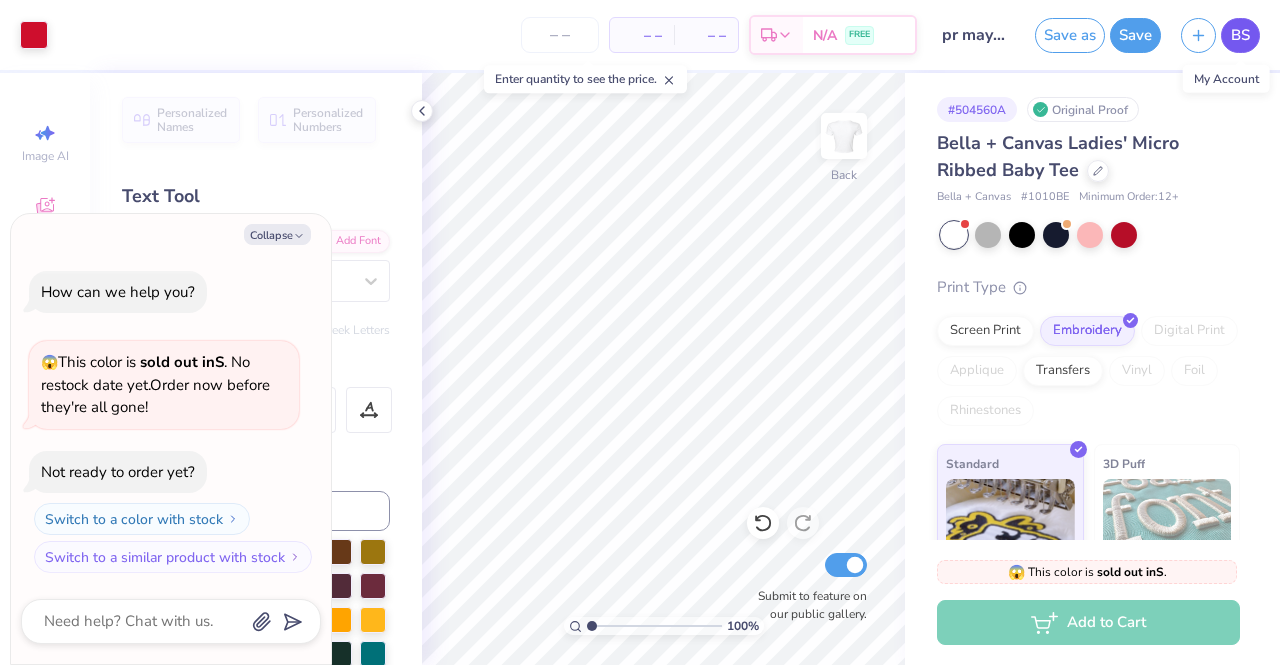 click on "BS" at bounding box center [1240, 35] 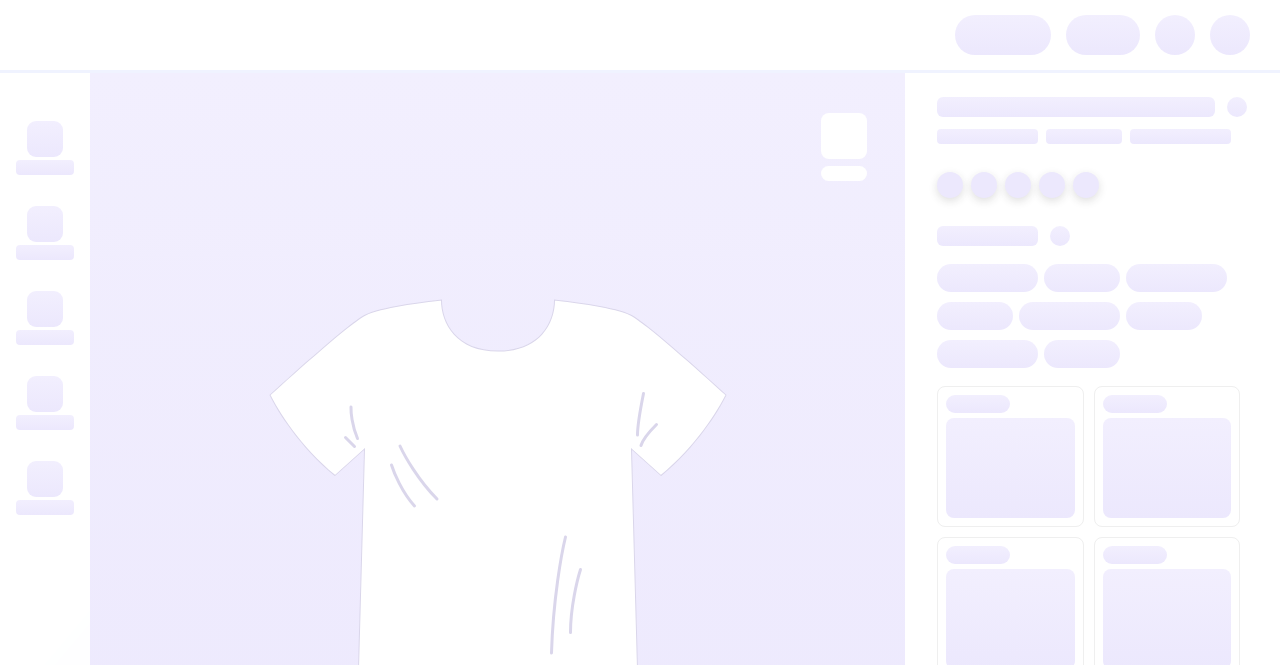 scroll, scrollTop: 0, scrollLeft: 0, axis: both 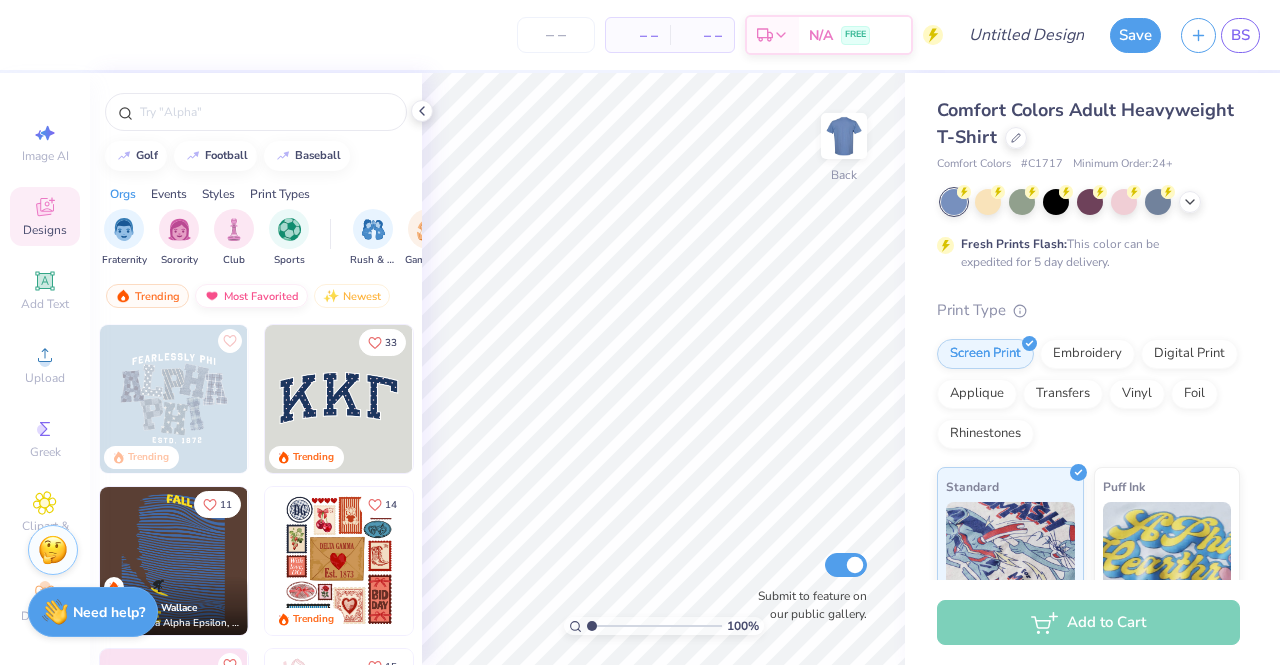 click on "Most Favorited" at bounding box center [251, 296] 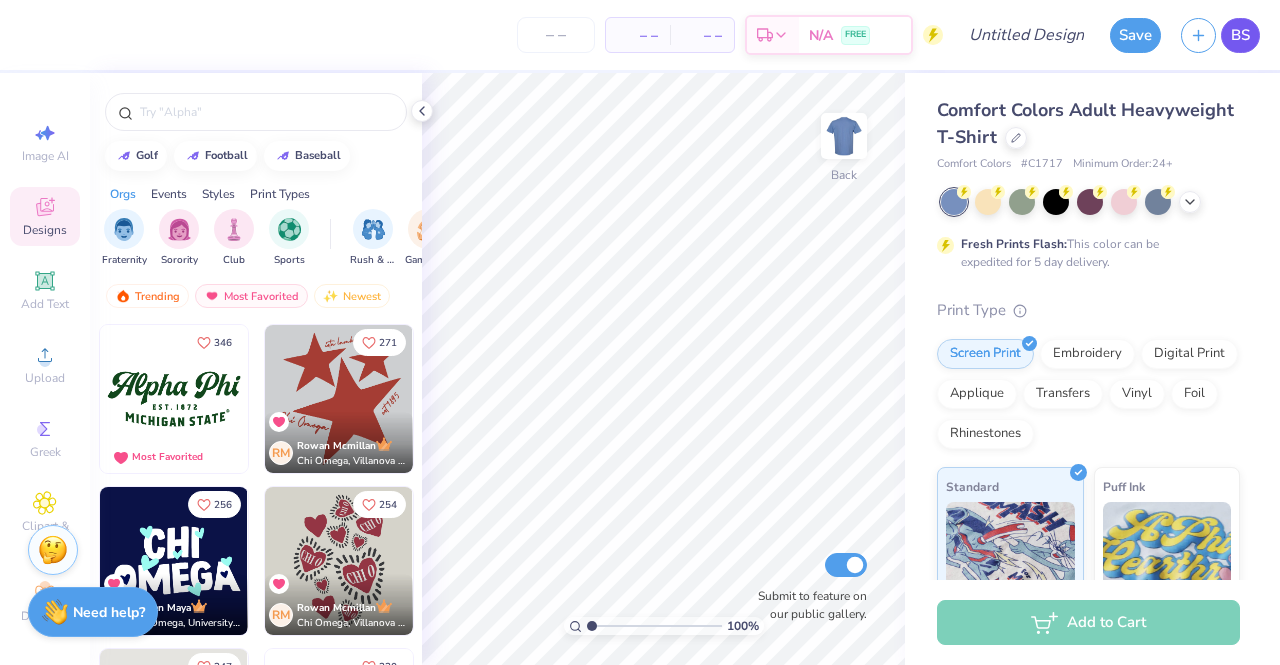click on "BS" at bounding box center (1240, 35) 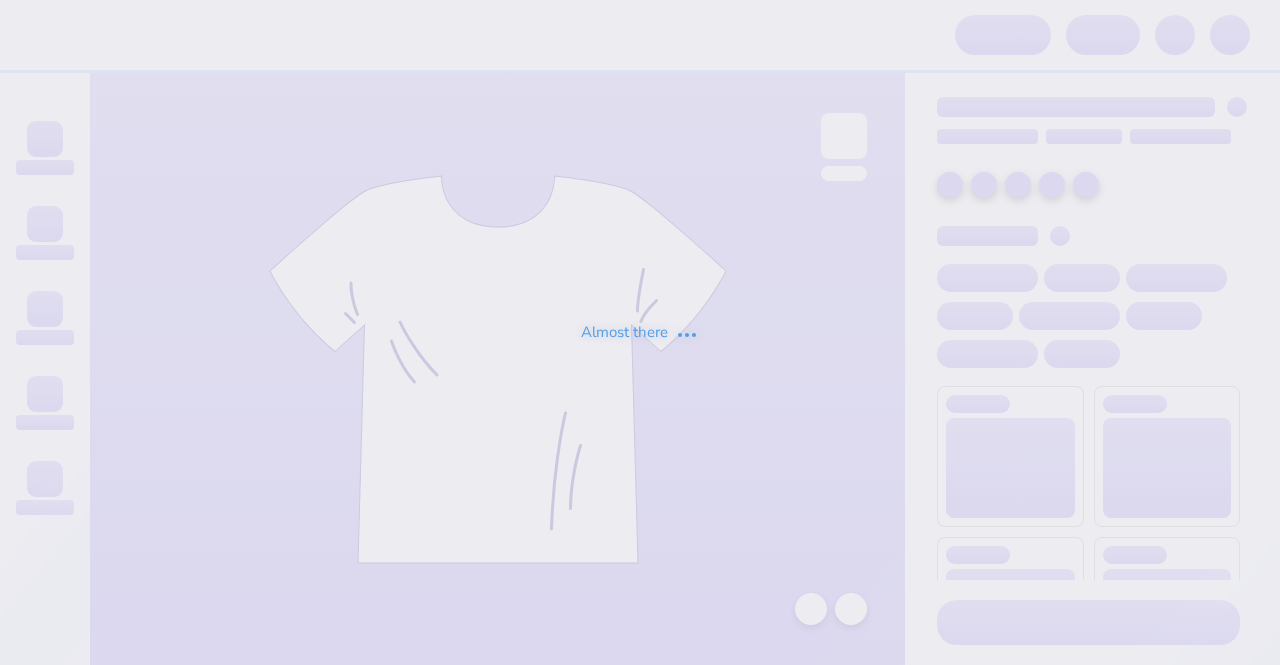 scroll, scrollTop: 0, scrollLeft: 0, axis: both 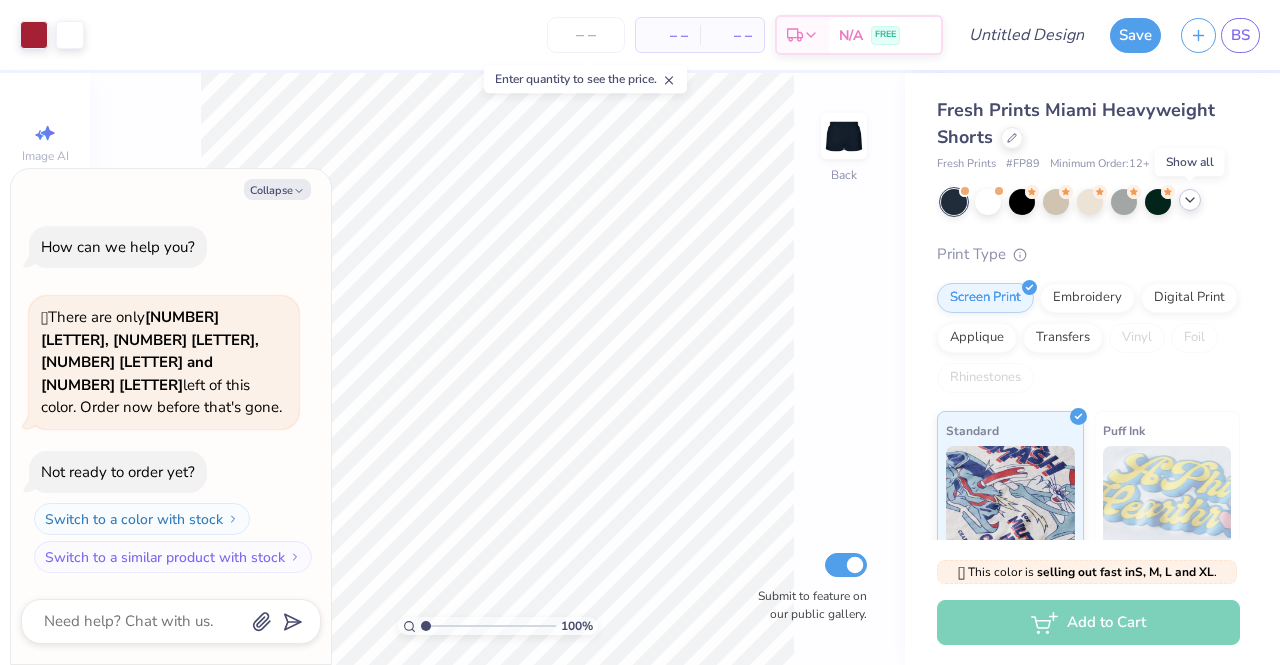 click 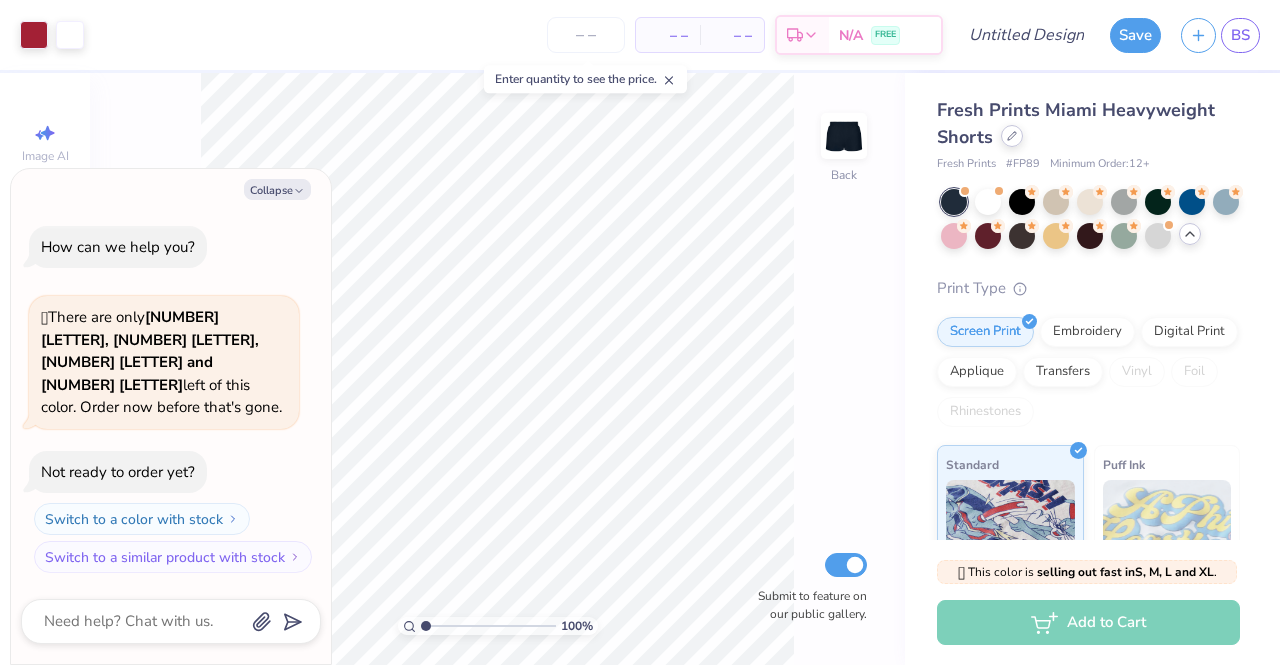 click at bounding box center [1012, 136] 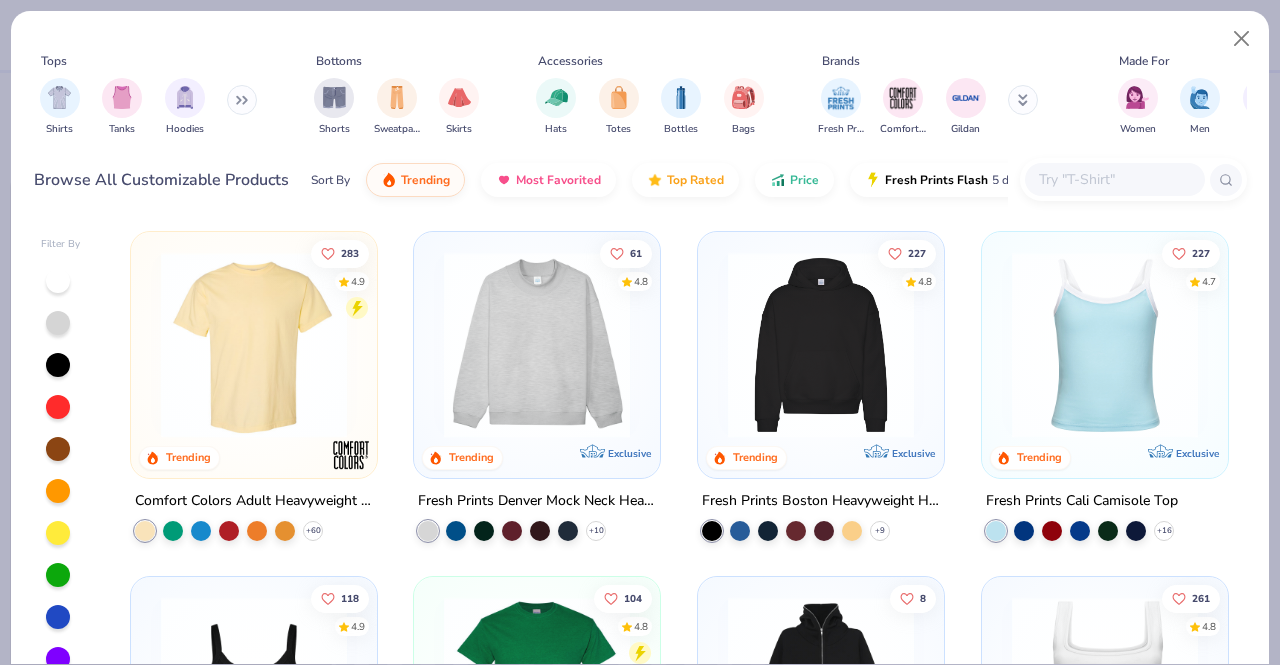 type on "x" 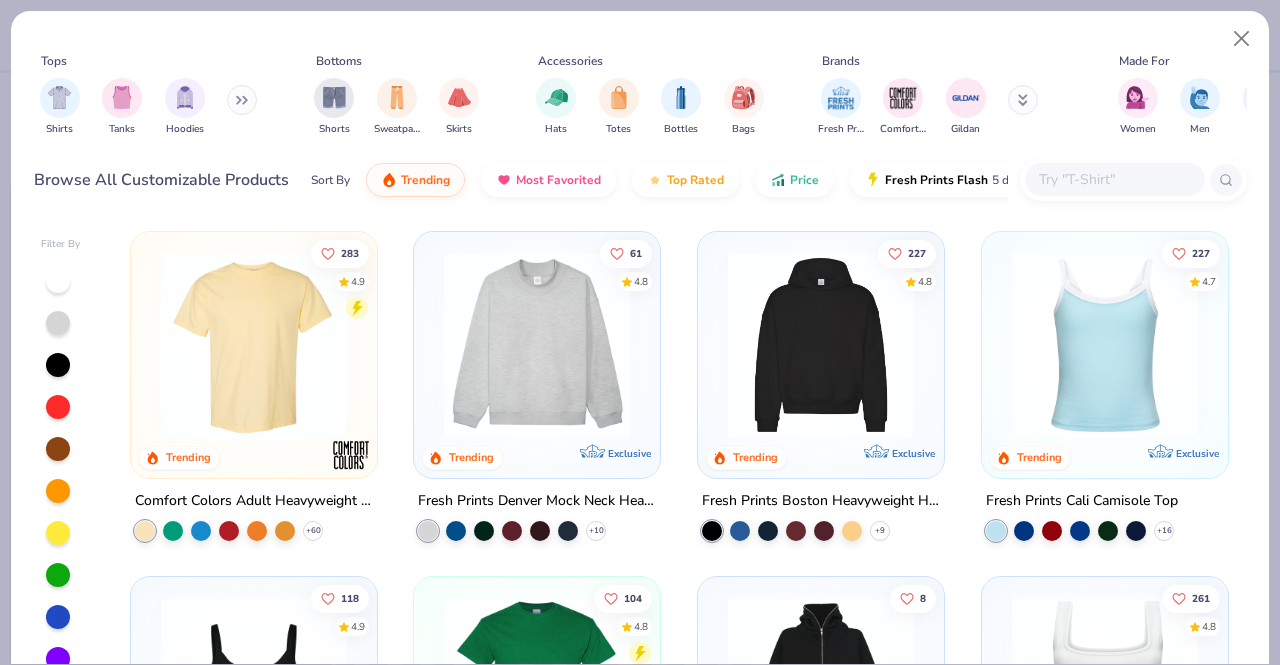 click at bounding box center [1114, 179] 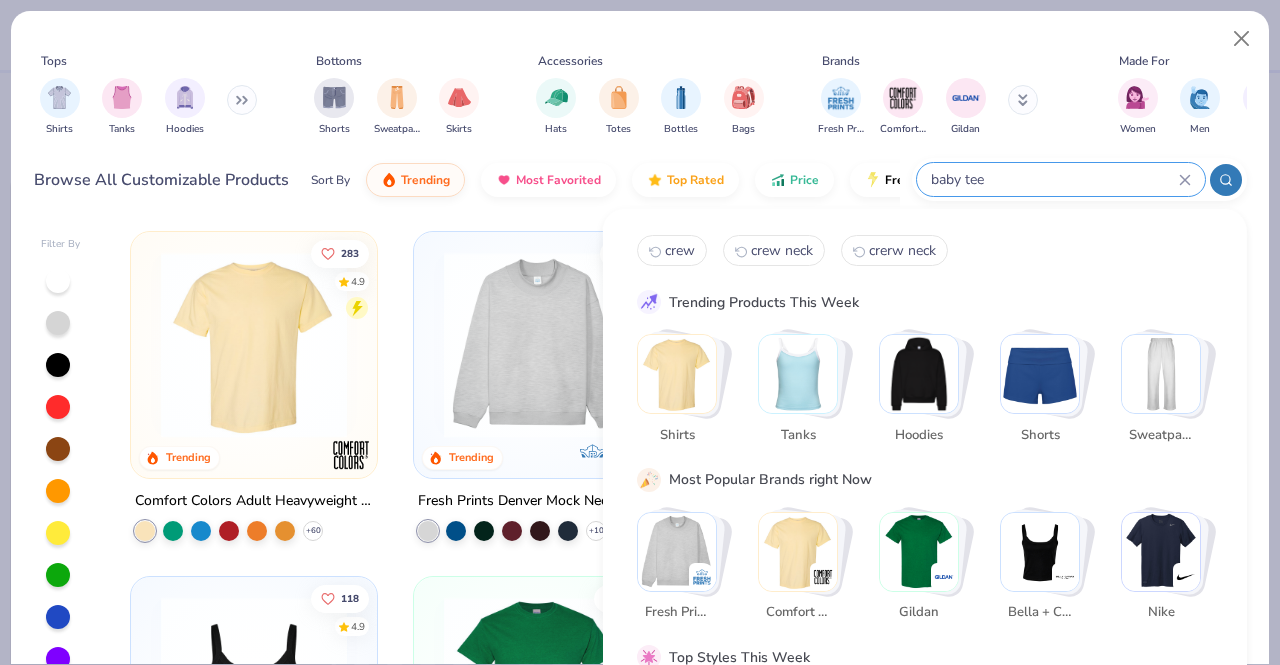 type on "baby tee" 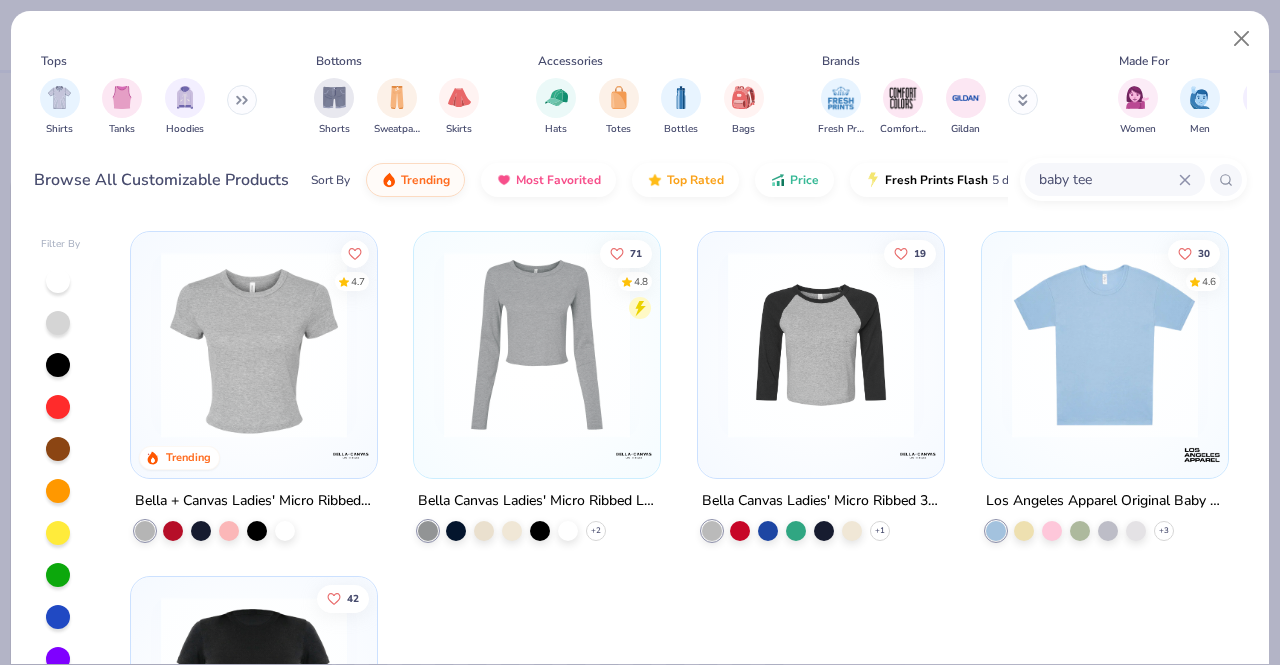 click at bounding box center (254, 345) 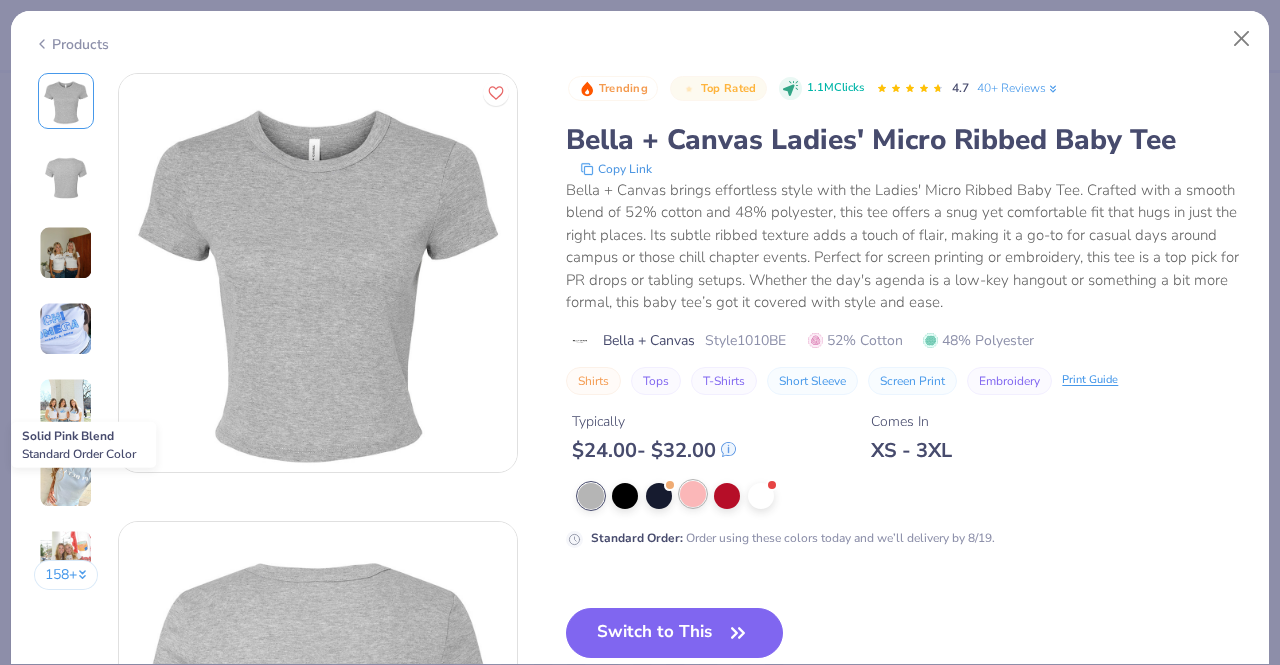 click at bounding box center (693, 494) 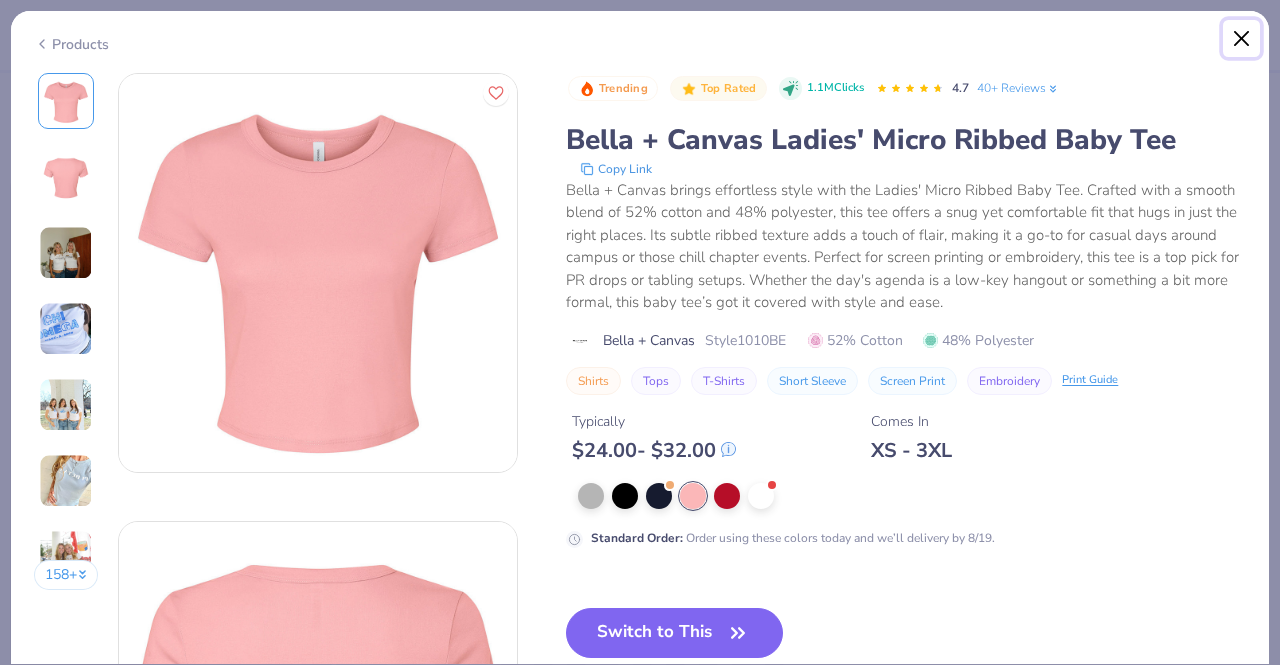 click at bounding box center (1242, 39) 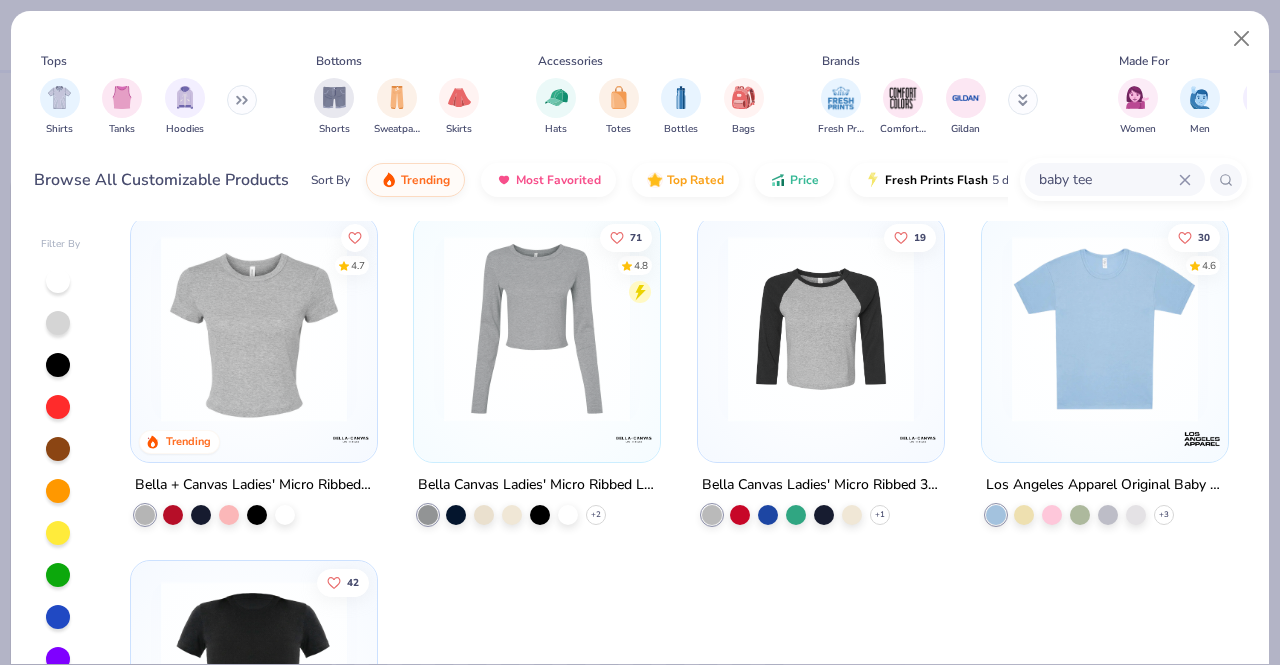 scroll, scrollTop: 0, scrollLeft: 0, axis: both 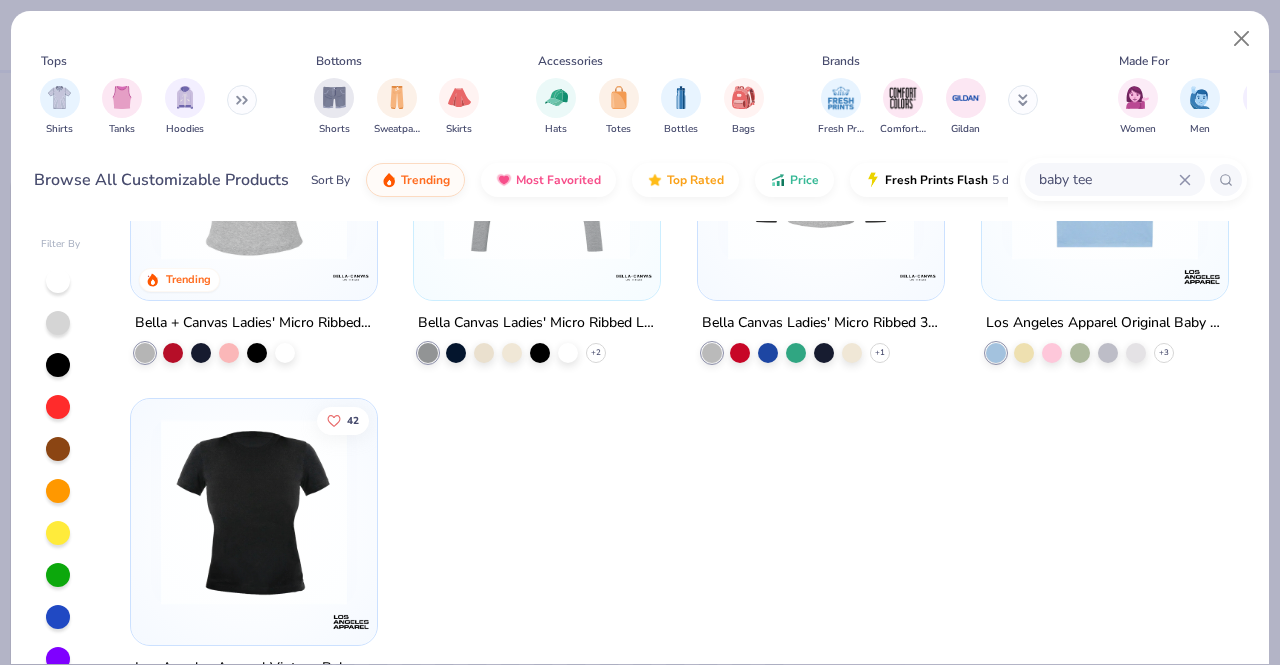 click at bounding box center (254, 512) 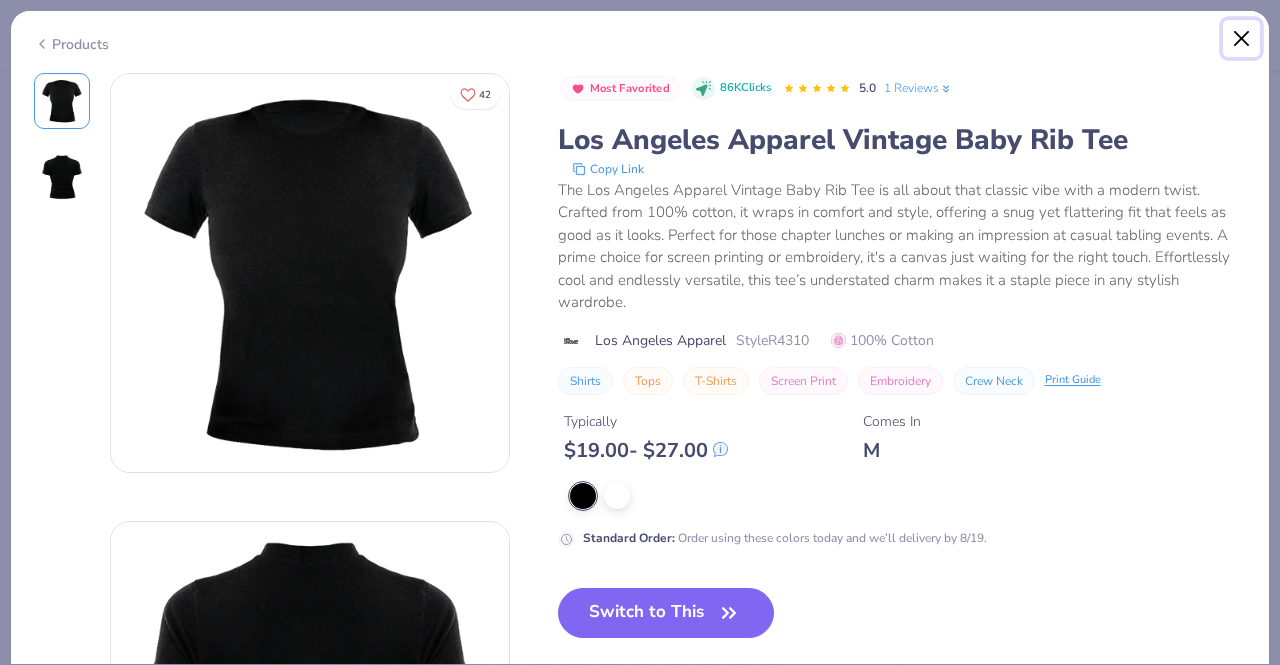 click at bounding box center (1242, 39) 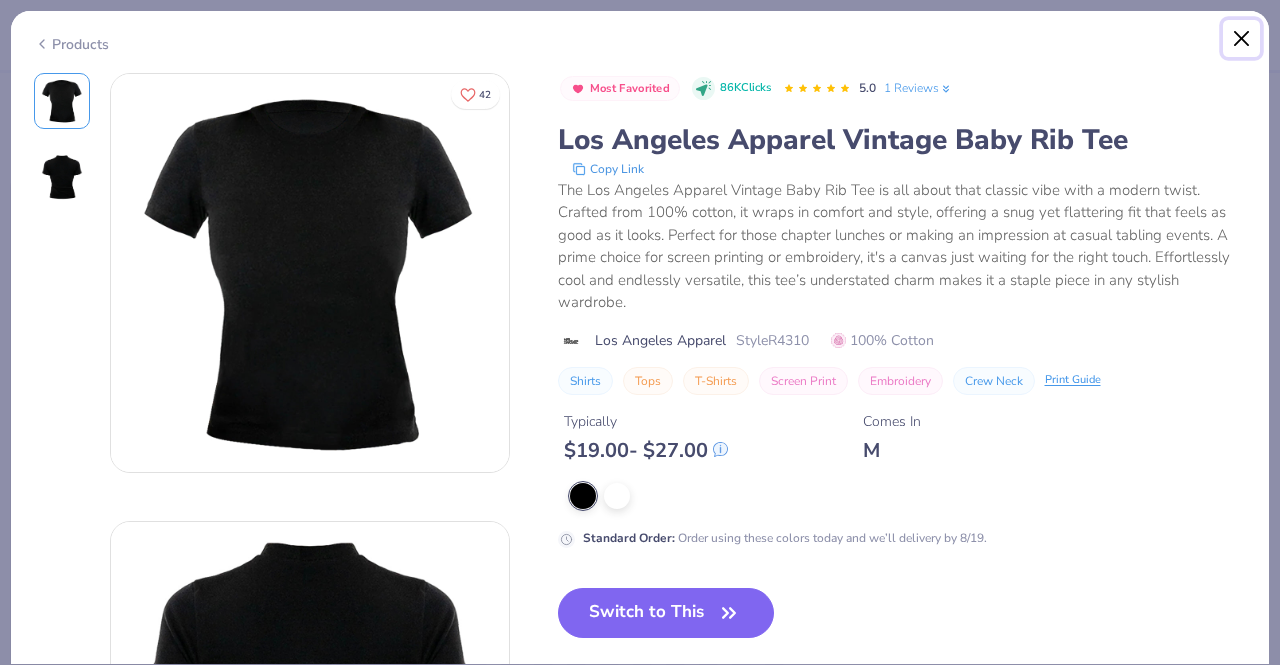 type on "x" 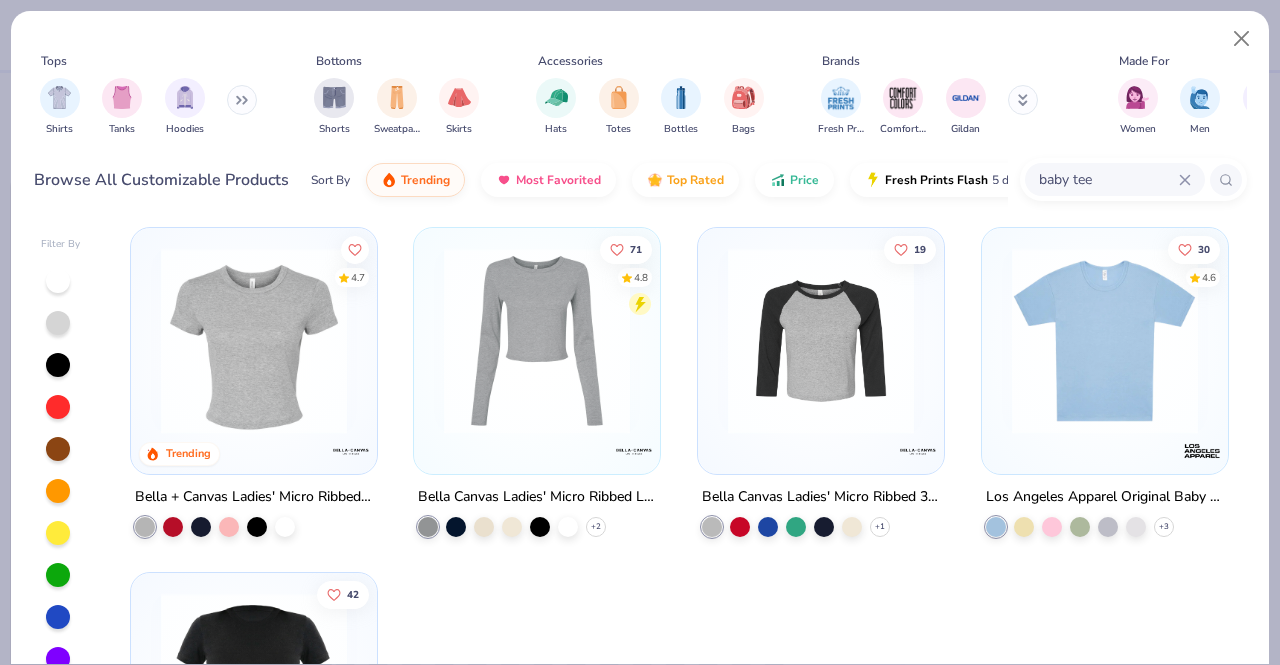 scroll, scrollTop: 0, scrollLeft: 0, axis: both 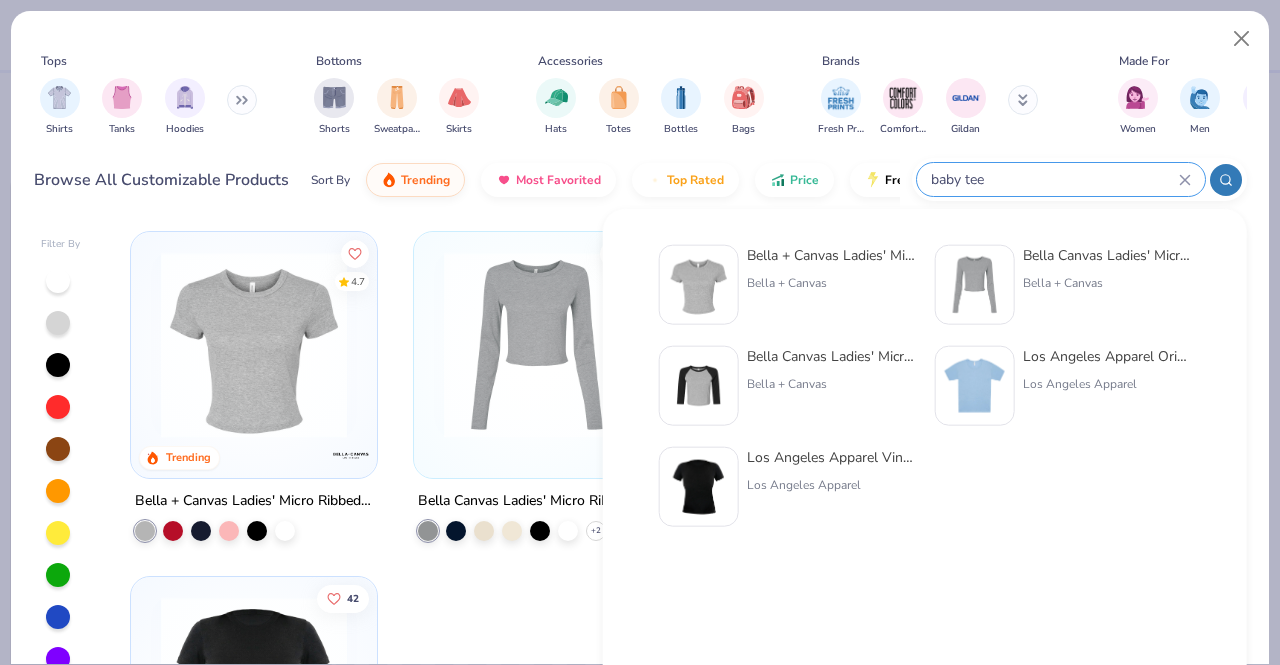 drag, startPoint x: 1107, startPoint y: 177, endPoint x: 1015, endPoint y: 180, distance: 92.0489 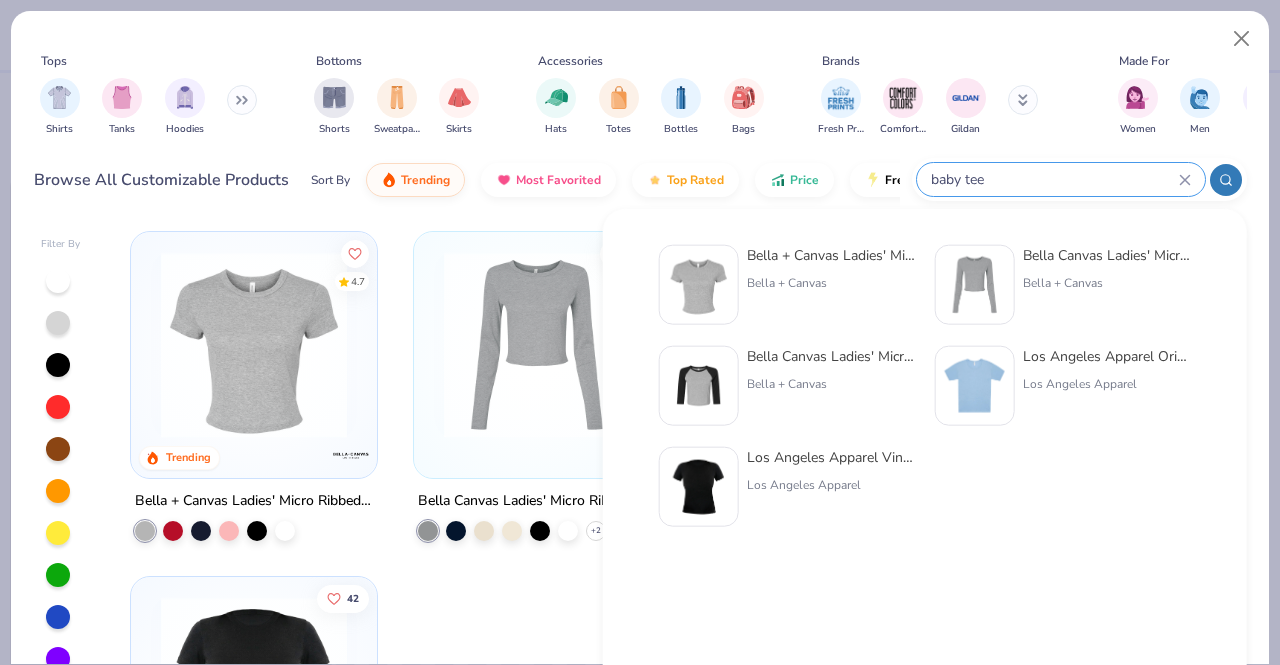 click on "baby tee" at bounding box center (1054, 179) 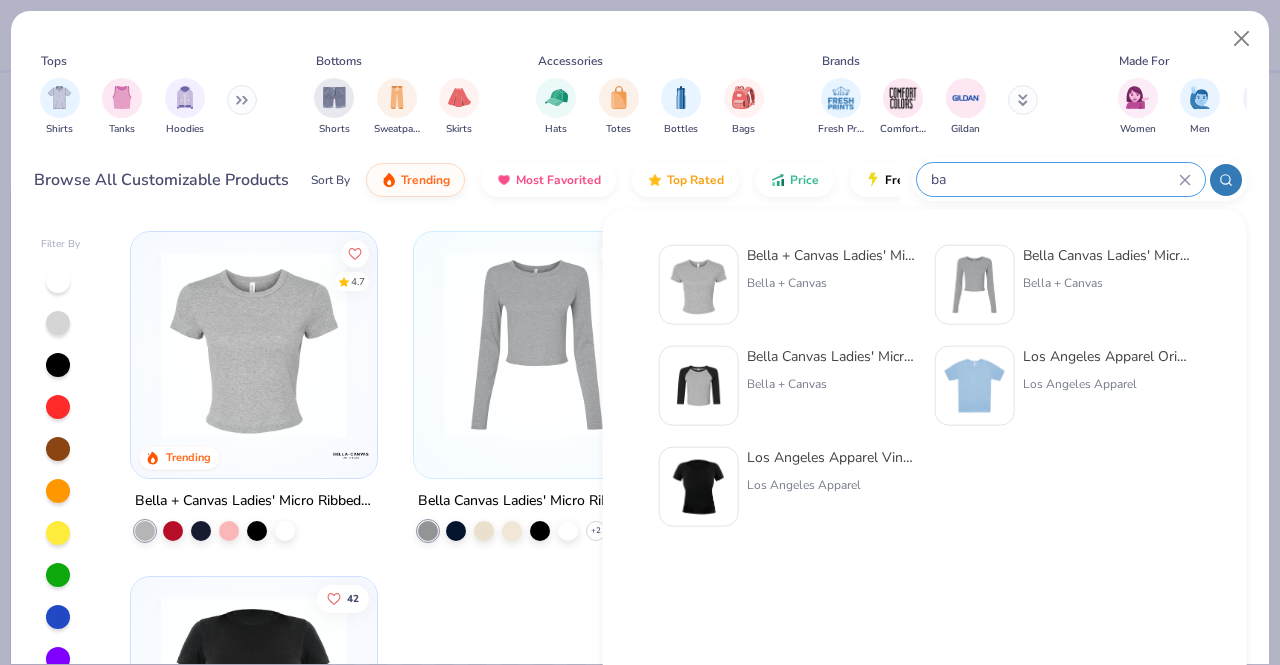 type on "b" 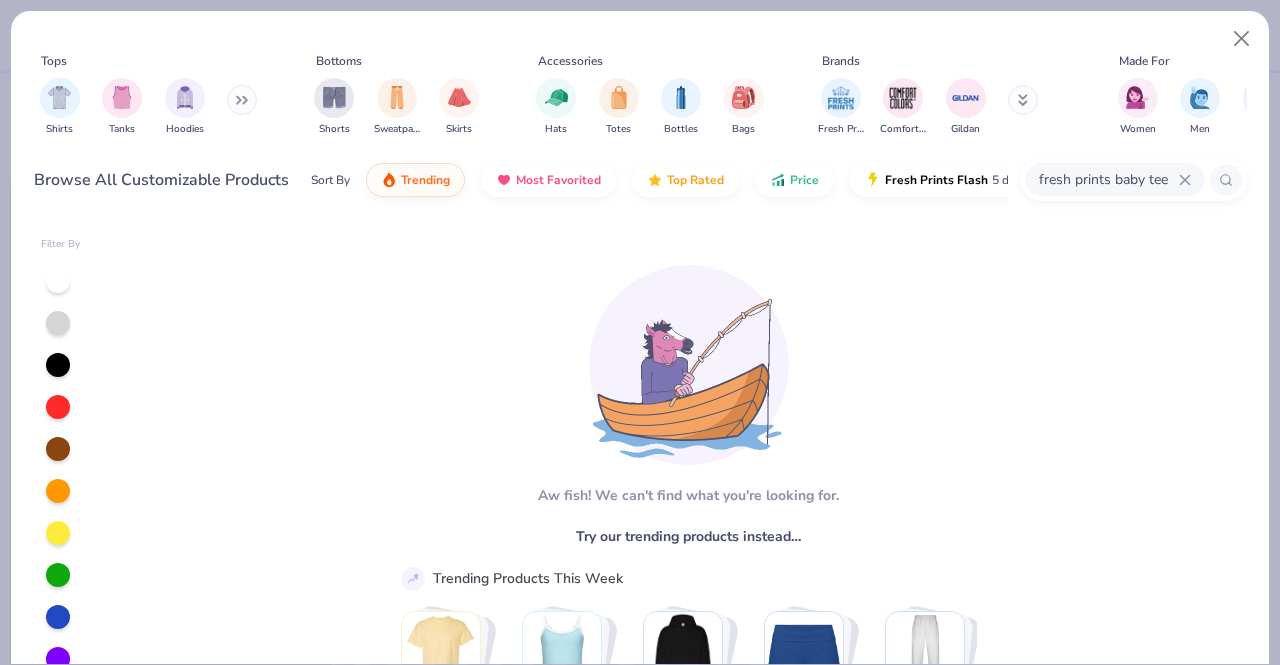click on "fresh prints baby tee" at bounding box center (1108, 179) 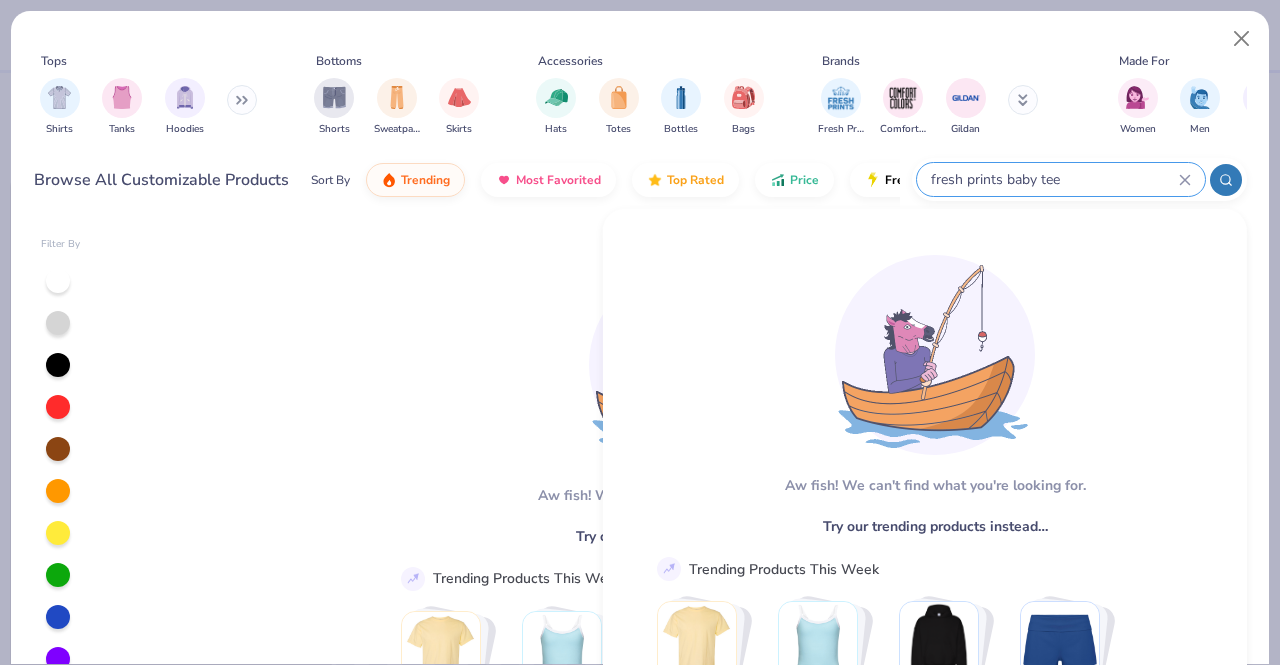 click on "fresh prints baby tee" at bounding box center (1054, 179) 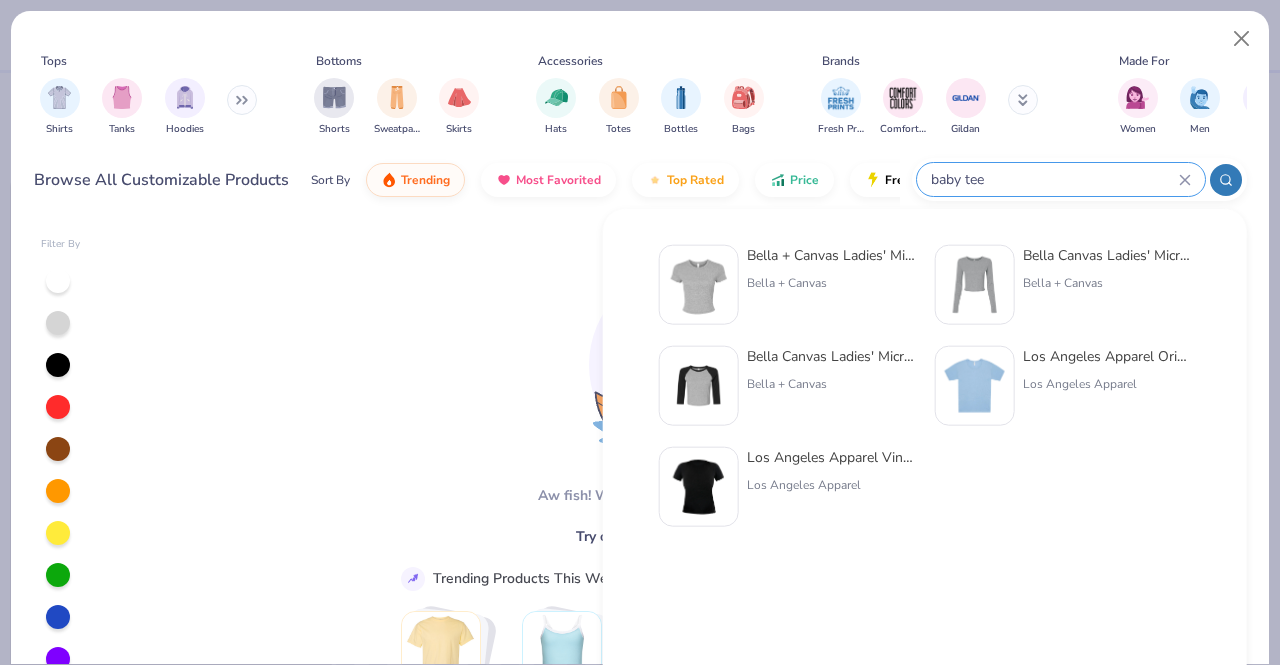 type on "baby tee" 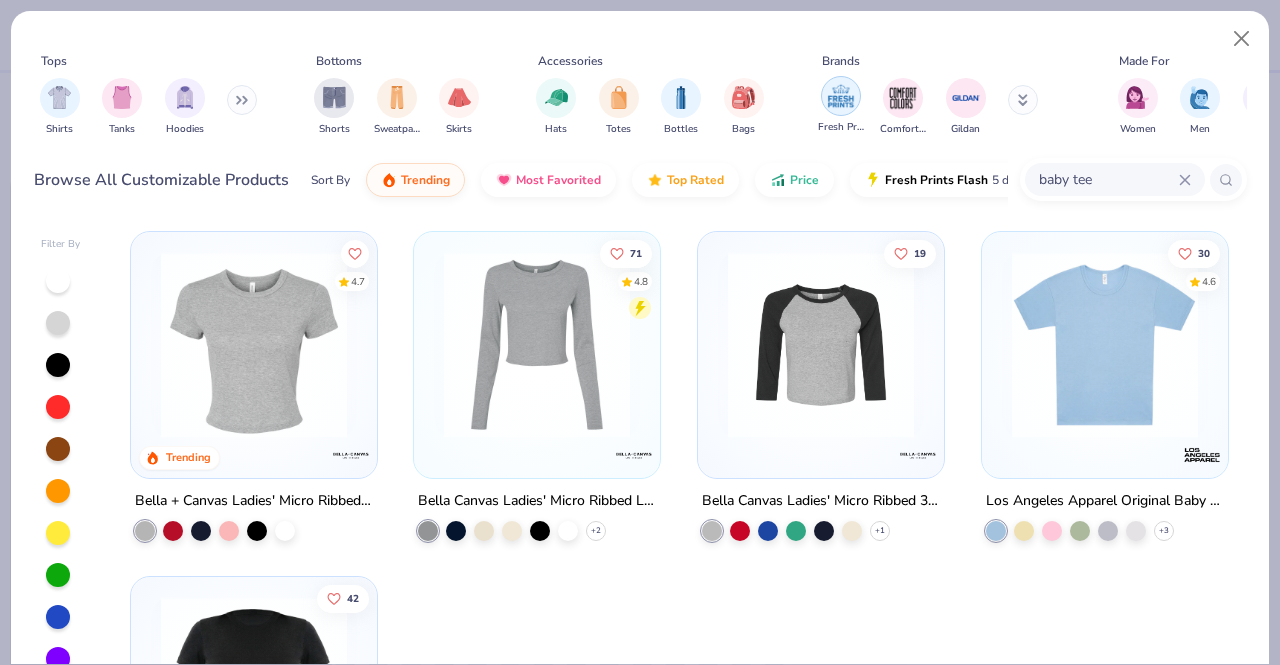 click at bounding box center [841, 96] 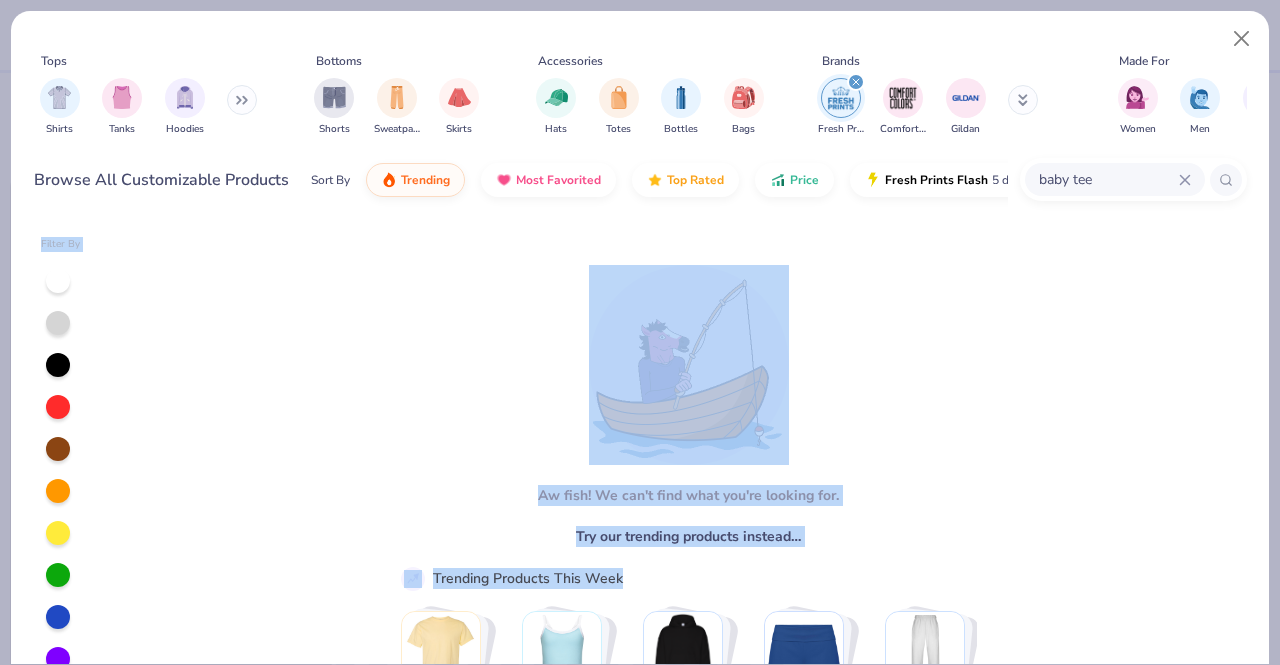 drag, startPoint x: 1276, startPoint y: 233, endPoint x: 1269, endPoint y: 303, distance: 70.34913 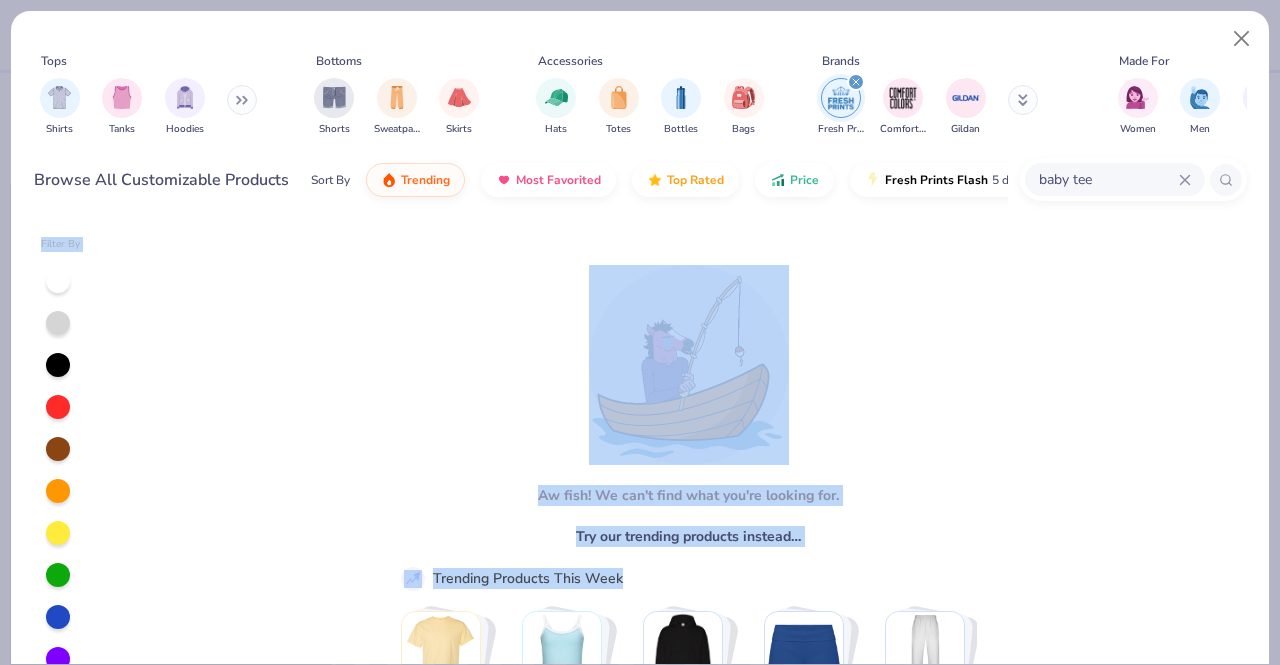 click on "Tops Shirts Tanks Hoodies Bottoms Shorts Sweatpants Skirts Accessories Hats Totes Bottles Bags Brands Fresh Prints Comfort Colors Gildan Made For Women Men Unisex Fits Cropped Slim Regular Oversized Styles Classic Sportswear Athleisure Minimums 12-17 18-23 24-35 Print Types Guide Embroidery Screen Print Patches Browse All Customizable Products Sort By Trending Most Favorited Top Rated Price Fresh Prints Flash 5 day delivery baby tee Filter By Aw fish! We can't find what you're looking for. Try our trending products instead… Trending Products This Week Shirts Tanks Hoodies Shorts Sweatpants" at bounding box center (640, 332) 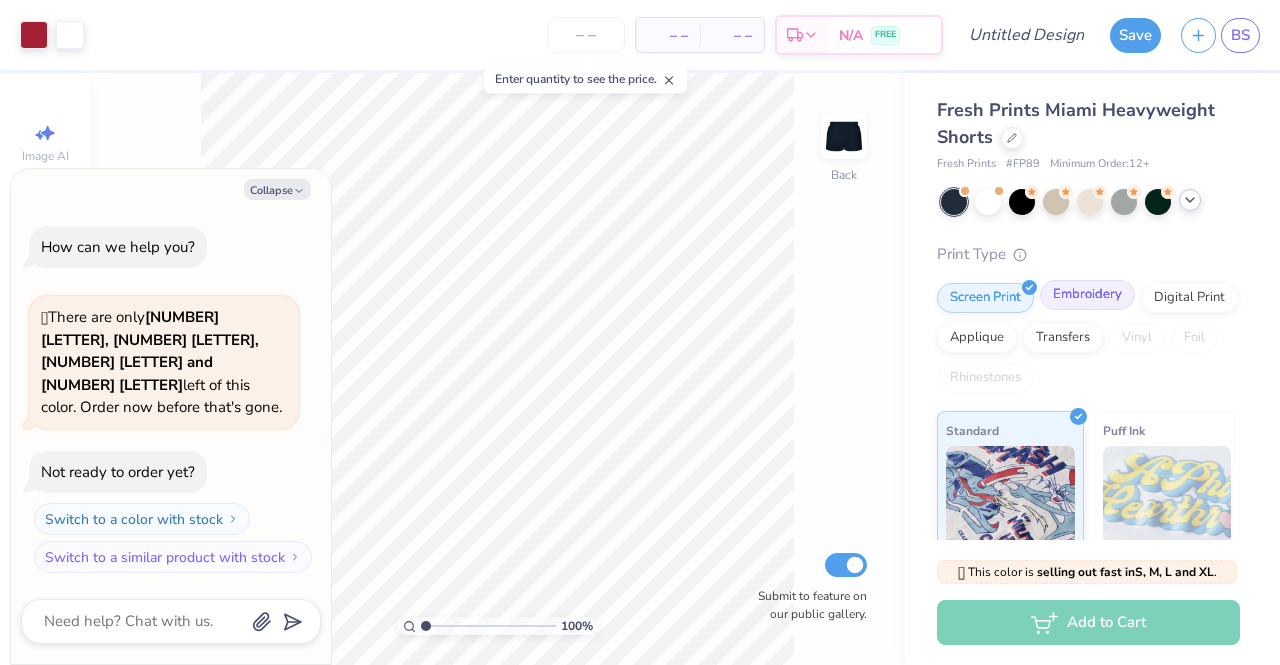 click on "Embroidery" at bounding box center [1087, 295] 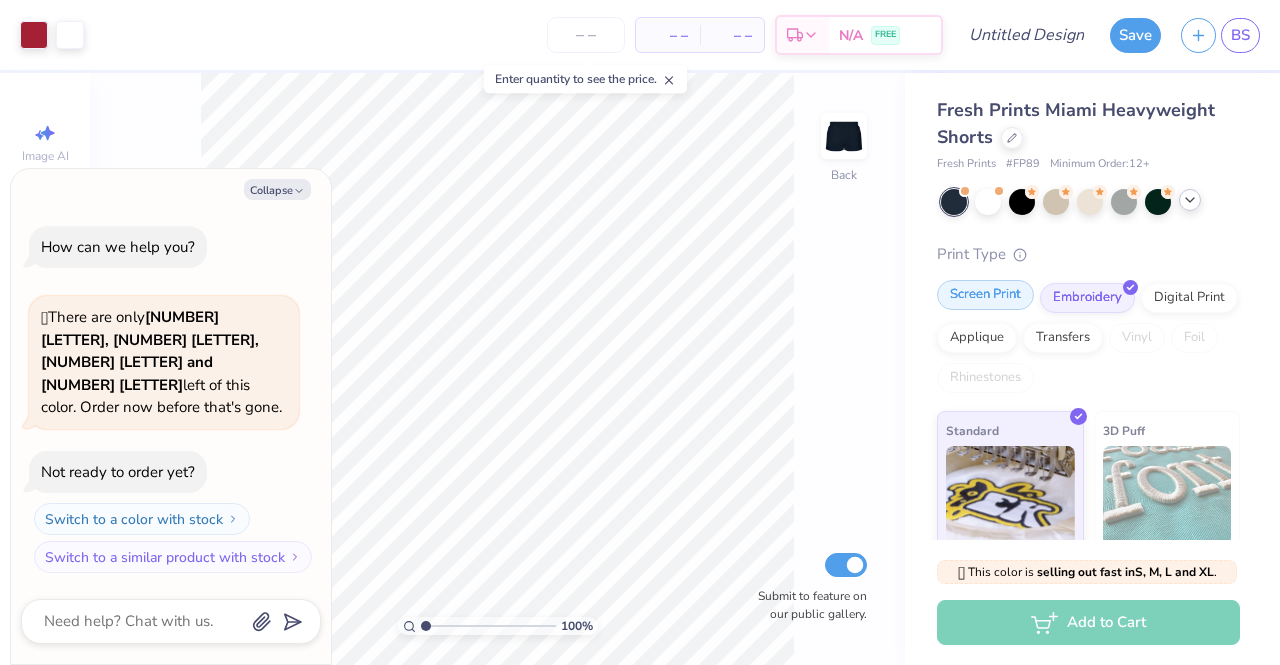 click on "Screen Print" at bounding box center [985, 295] 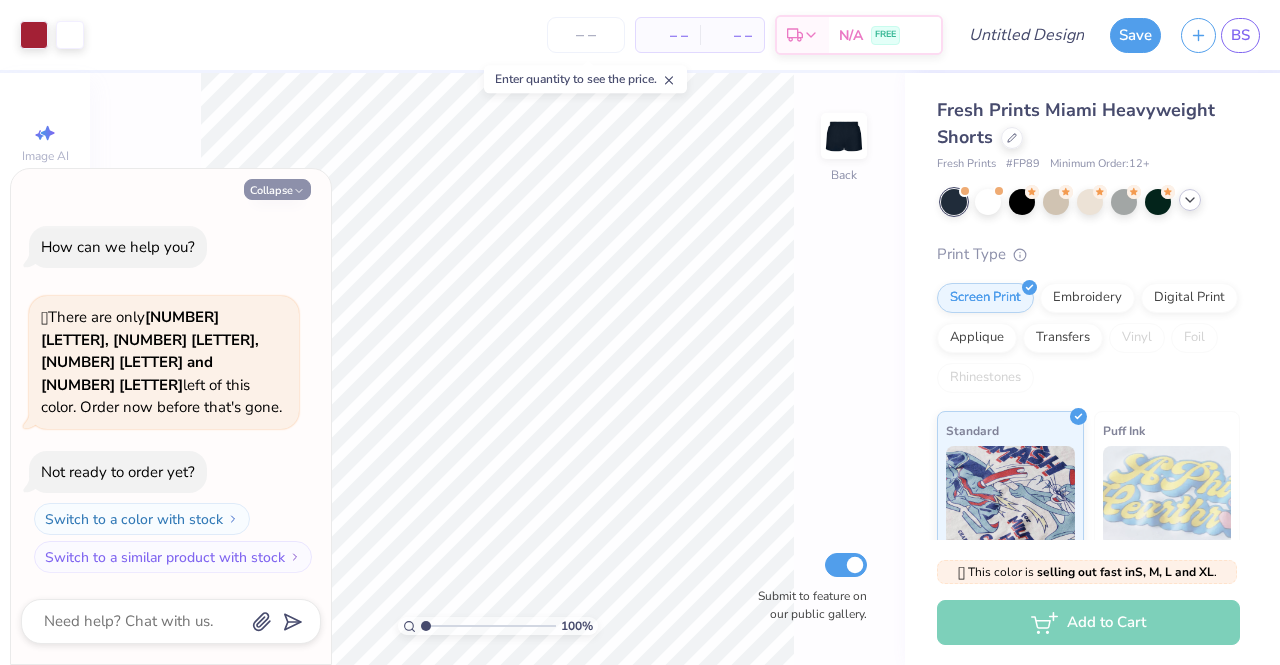 click on "Collapse" at bounding box center [277, 189] 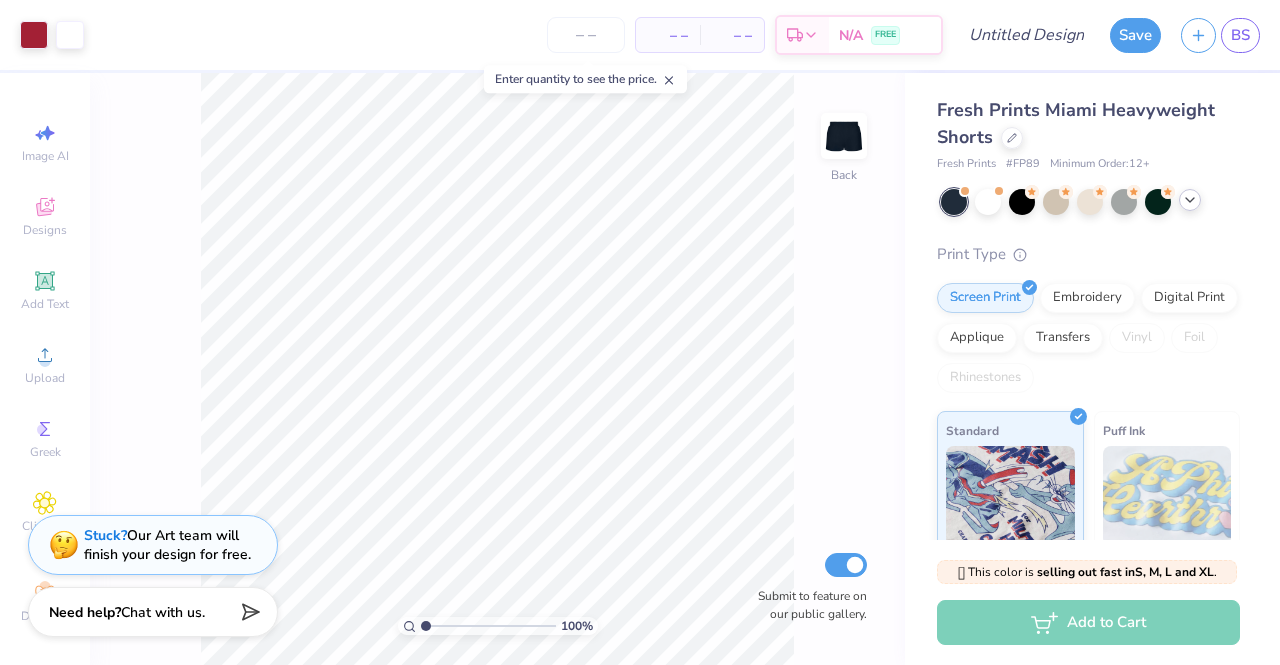 click 